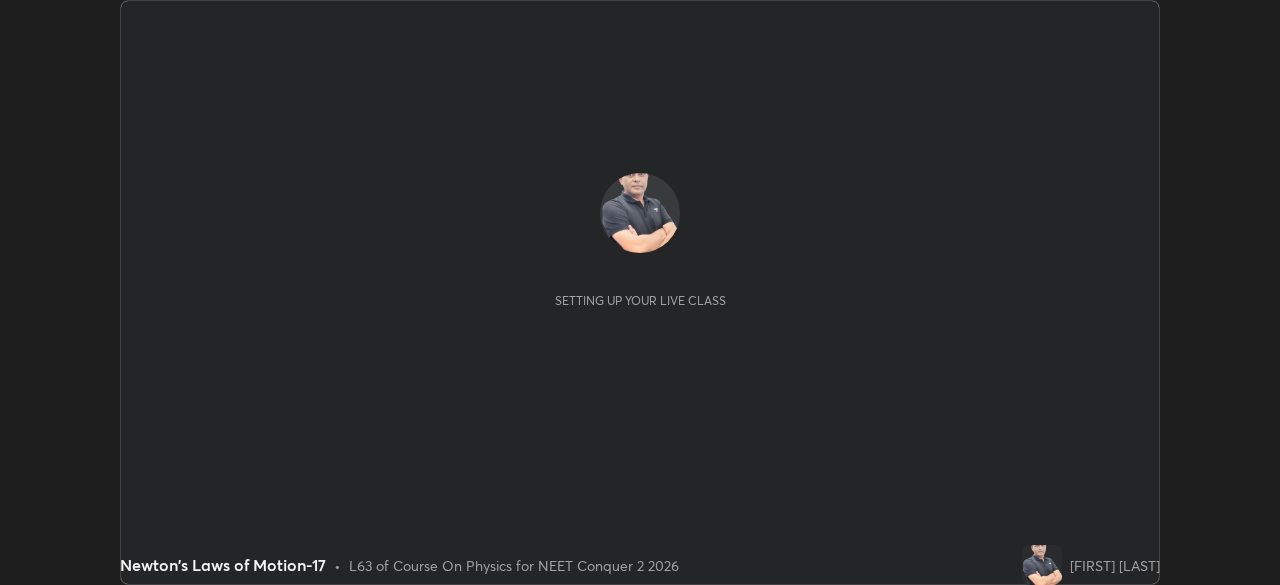 scroll, scrollTop: 0, scrollLeft: 0, axis: both 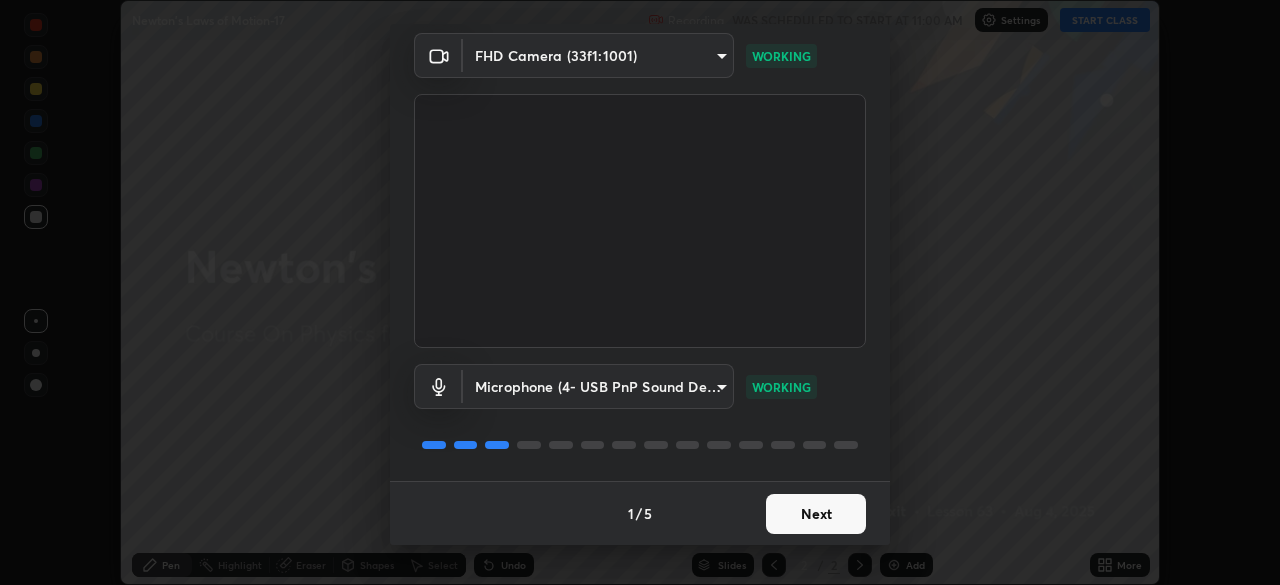 click on "Next" at bounding box center [816, 514] 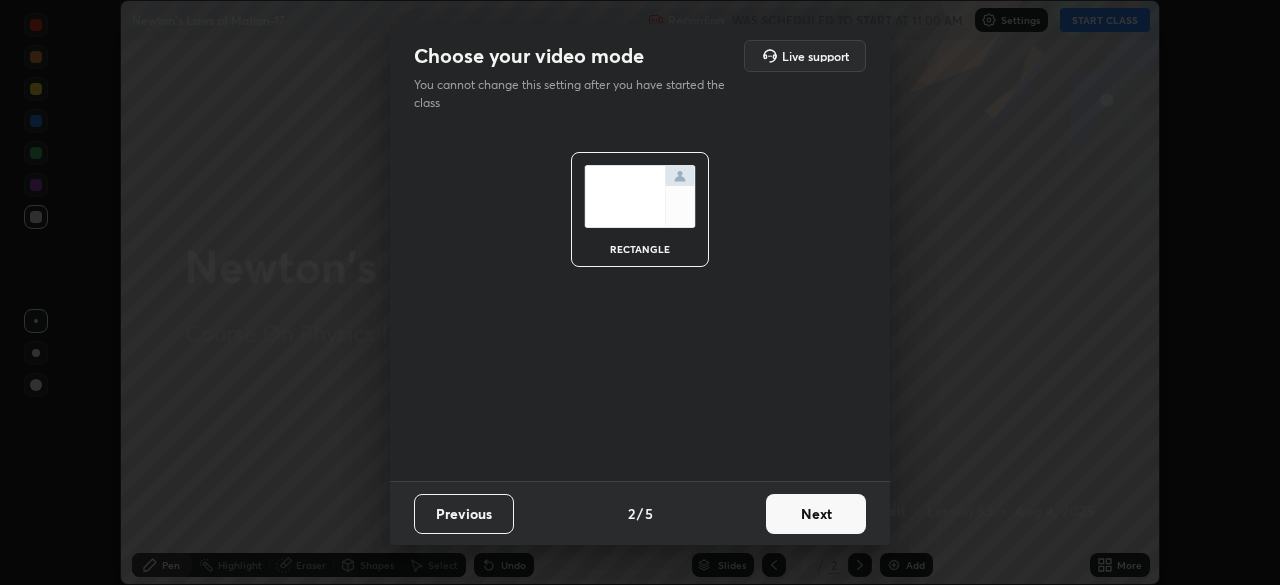 scroll, scrollTop: 0, scrollLeft: 0, axis: both 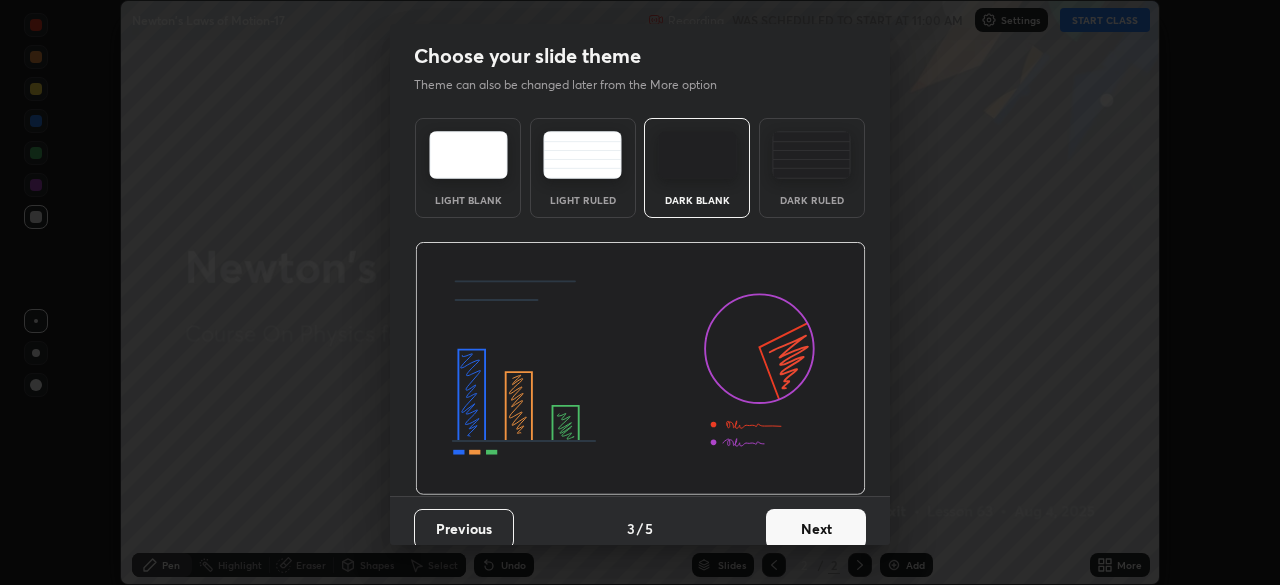 click on "Next" at bounding box center (816, 529) 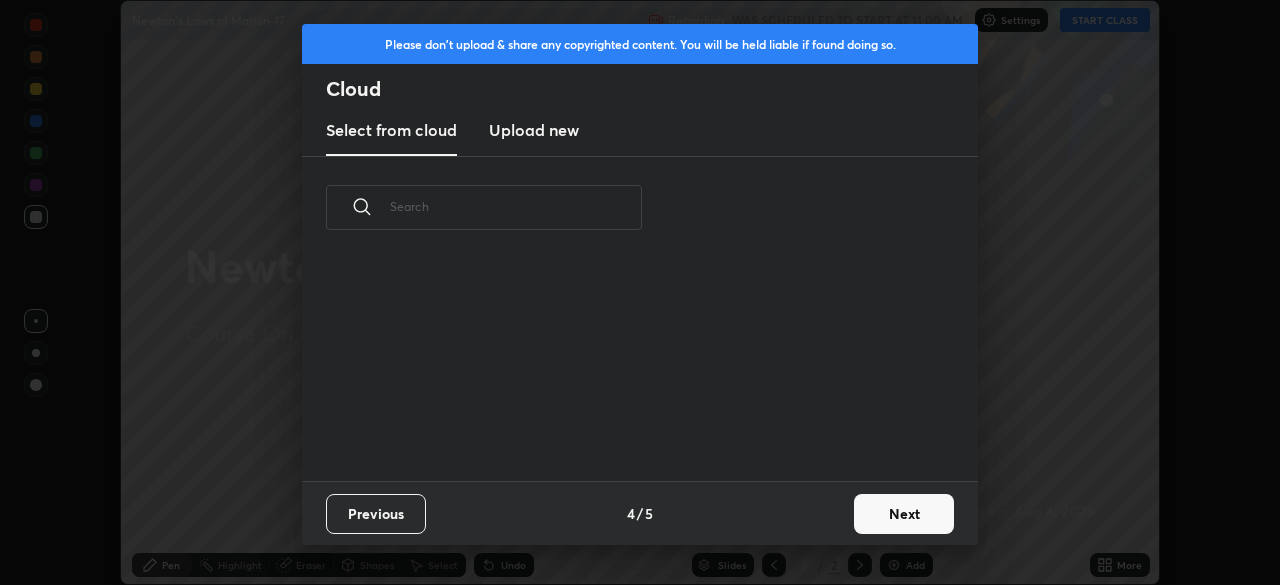click on "Next" at bounding box center (904, 514) 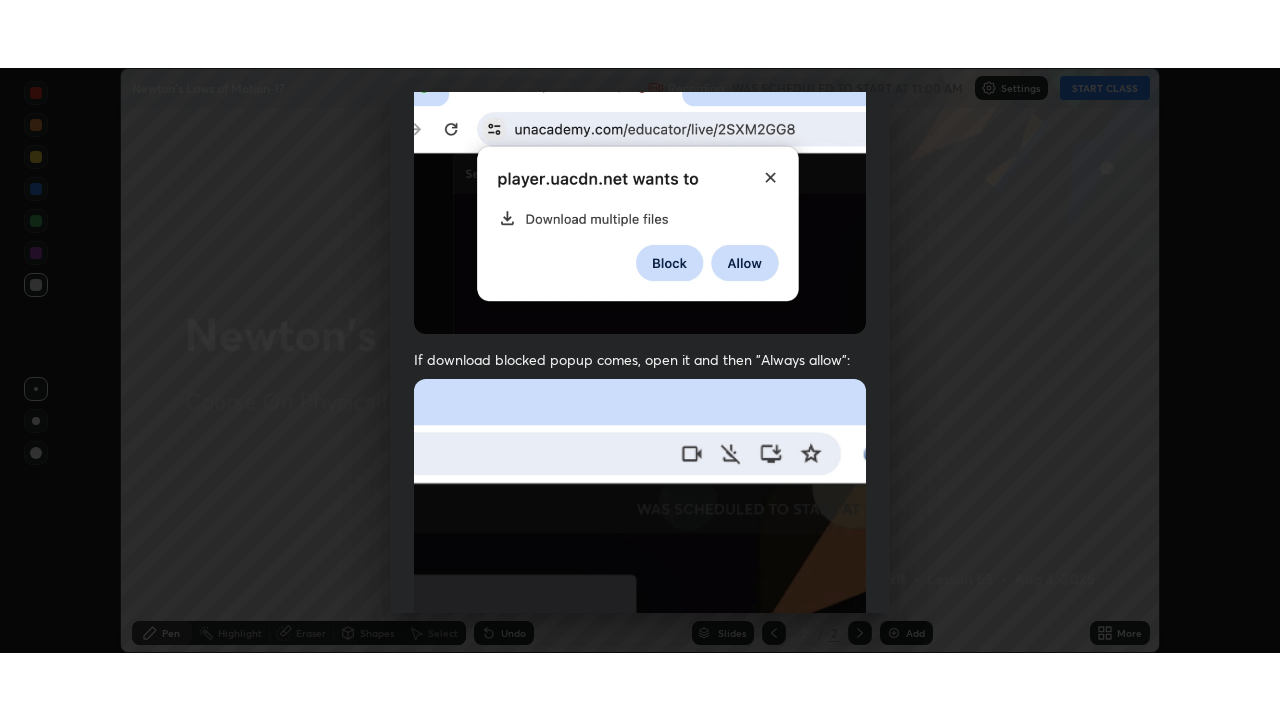 scroll, scrollTop: 479, scrollLeft: 0, axis: vertical 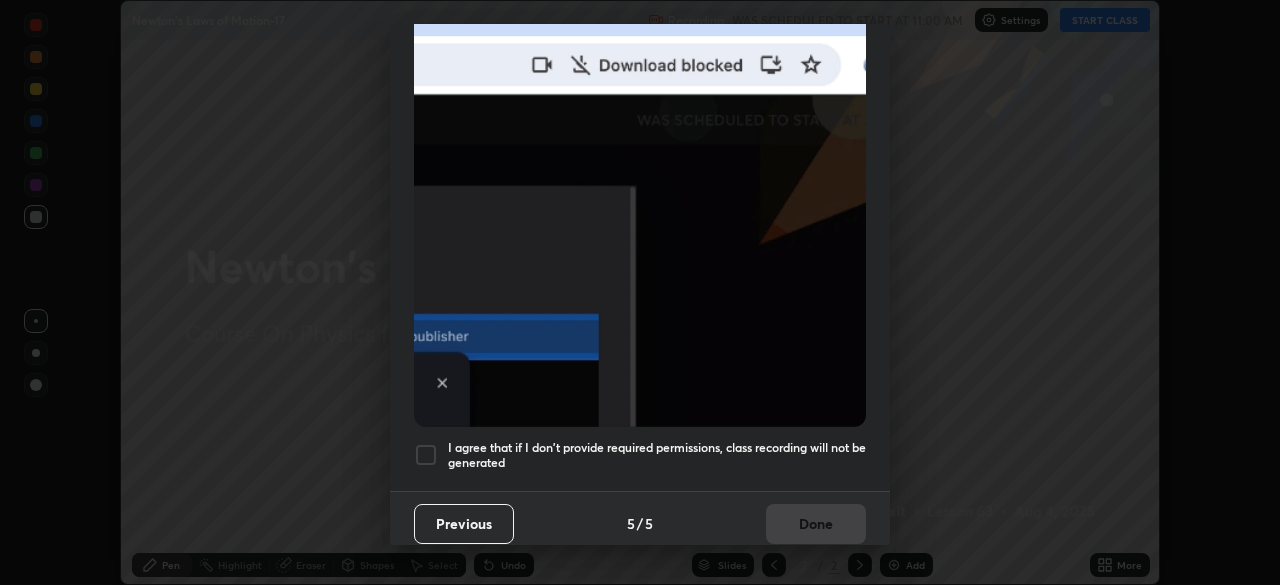 click on "I agree that if I don't provide required permissions, class recording will not be generated" at bounding box center (657, 455) 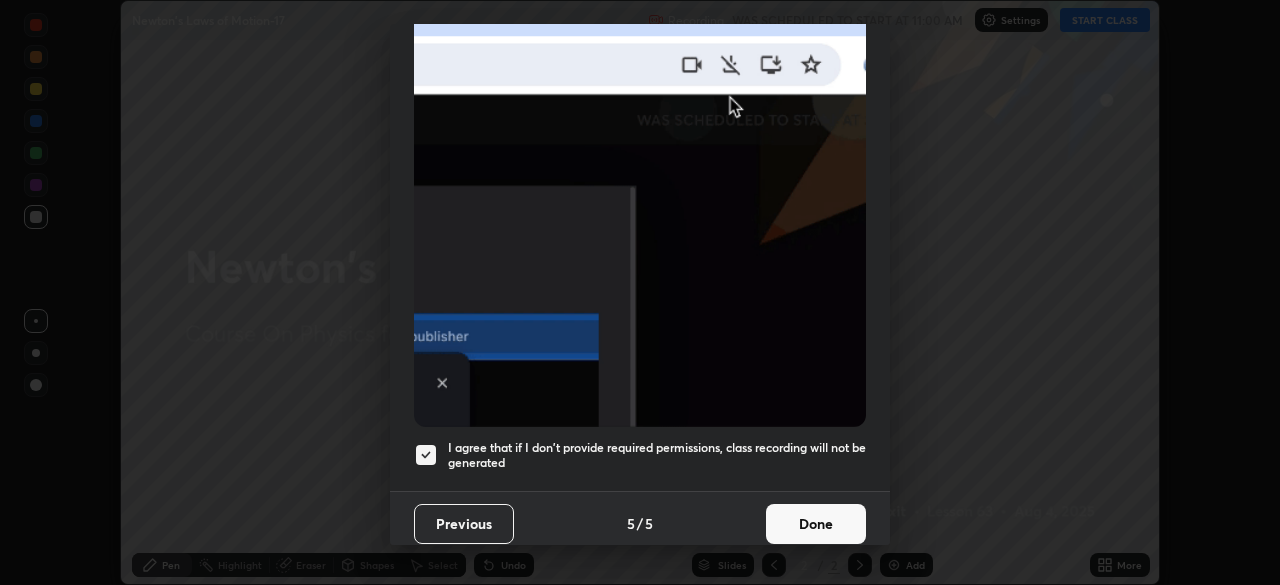 click on "Done" at bounding box center (816, 524) 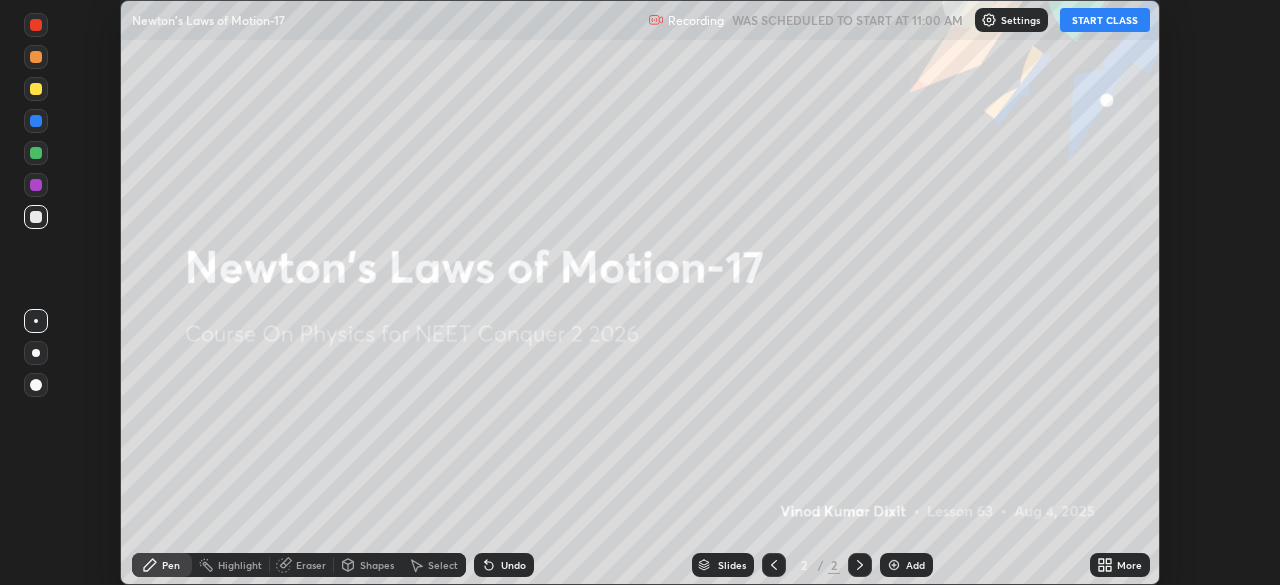 click on "START CLASS" at bounding box center [1105, 20] 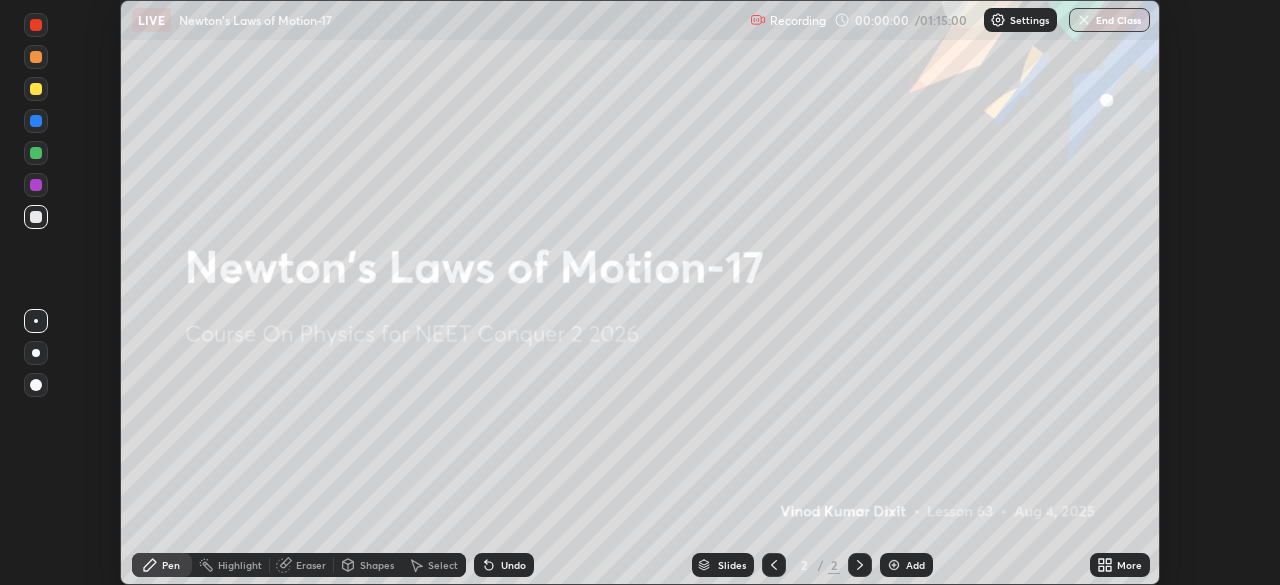 click 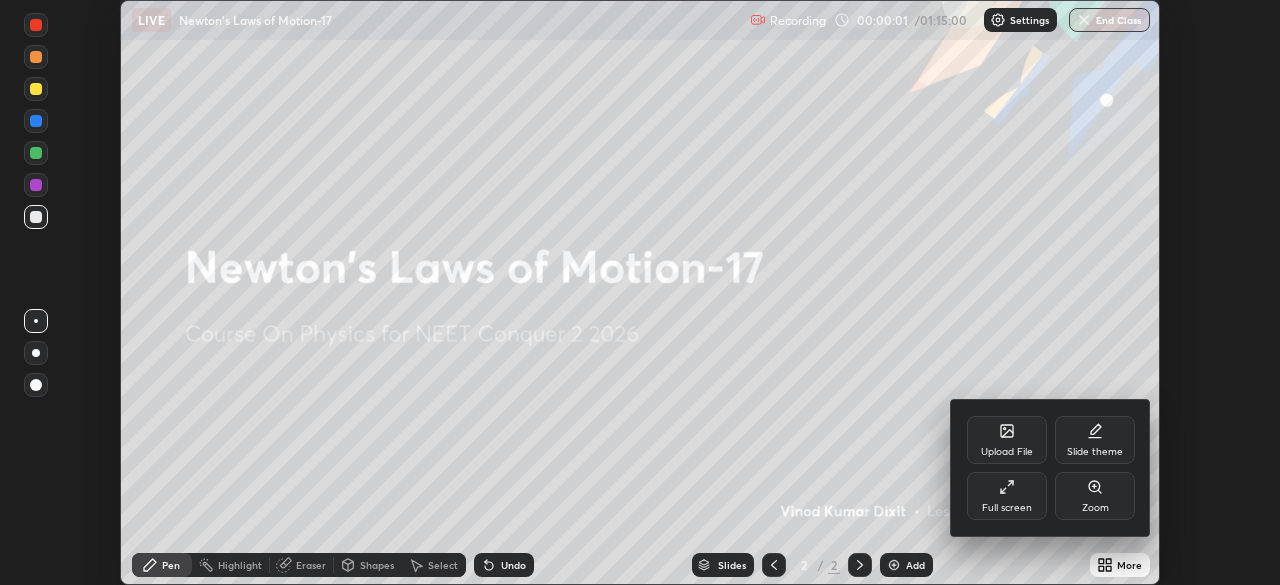 click on "Full screen" at bounding box center [1007, 496] 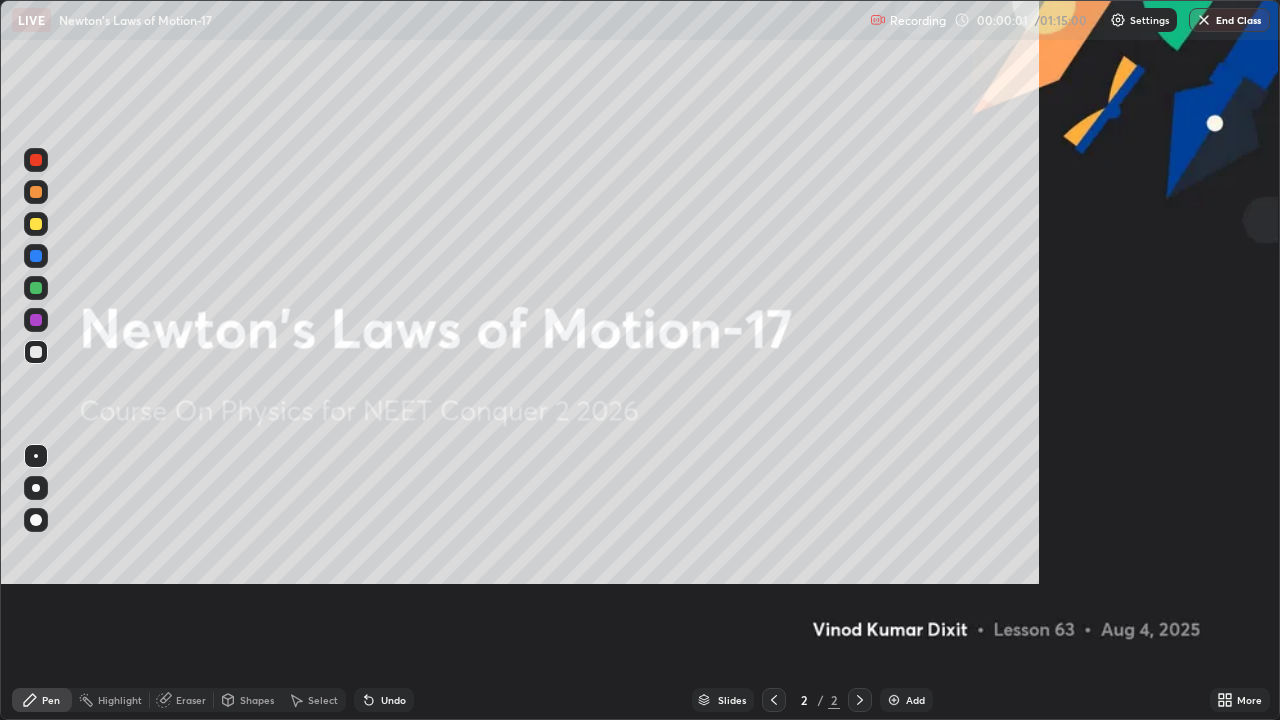 scroll, scrollTop: 99280, scrollLeft: 98720, axis: both 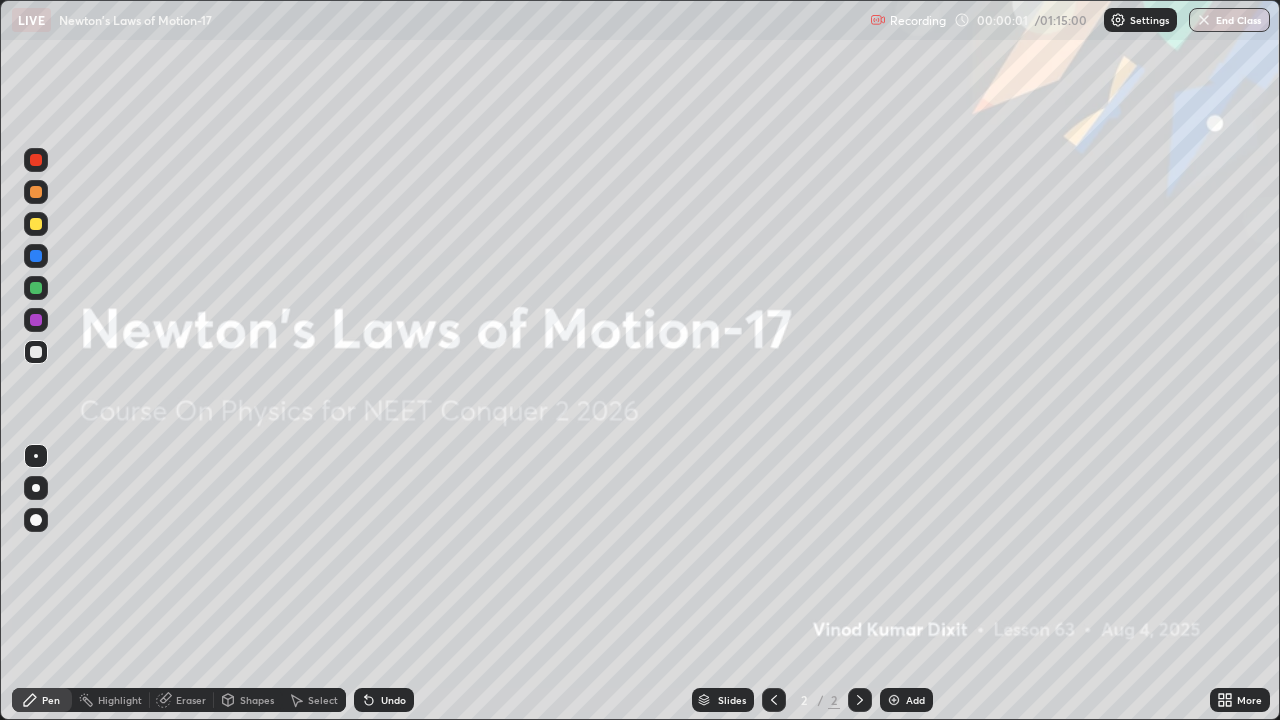 click on "Add" at bounding box center [915, 700] 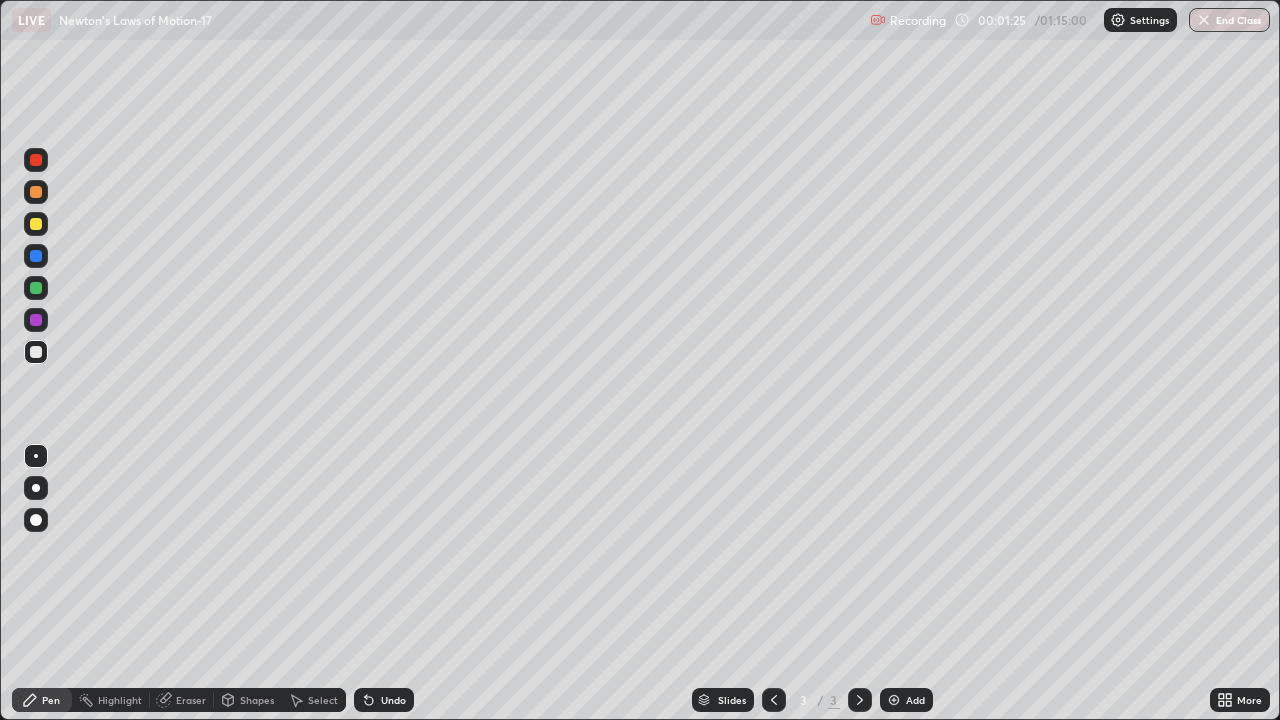 click at bounding box center (36, 224) 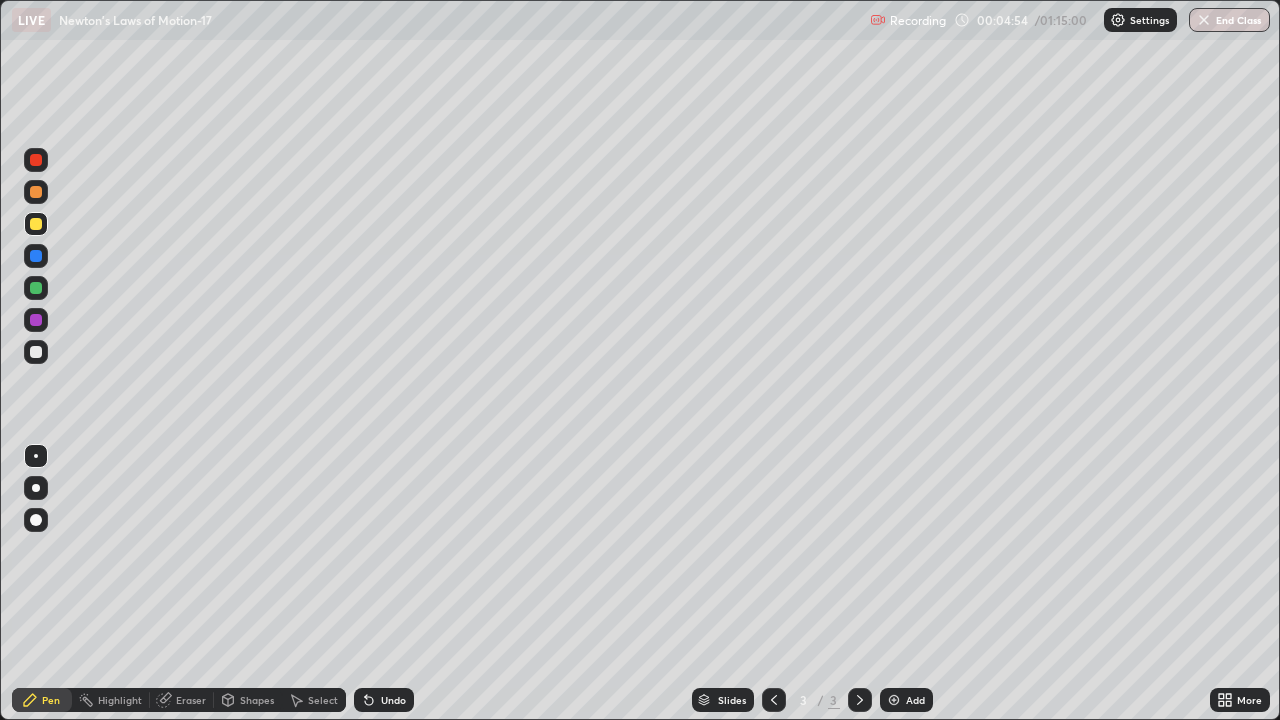 click on "Add" at bounding box center [915, 700] 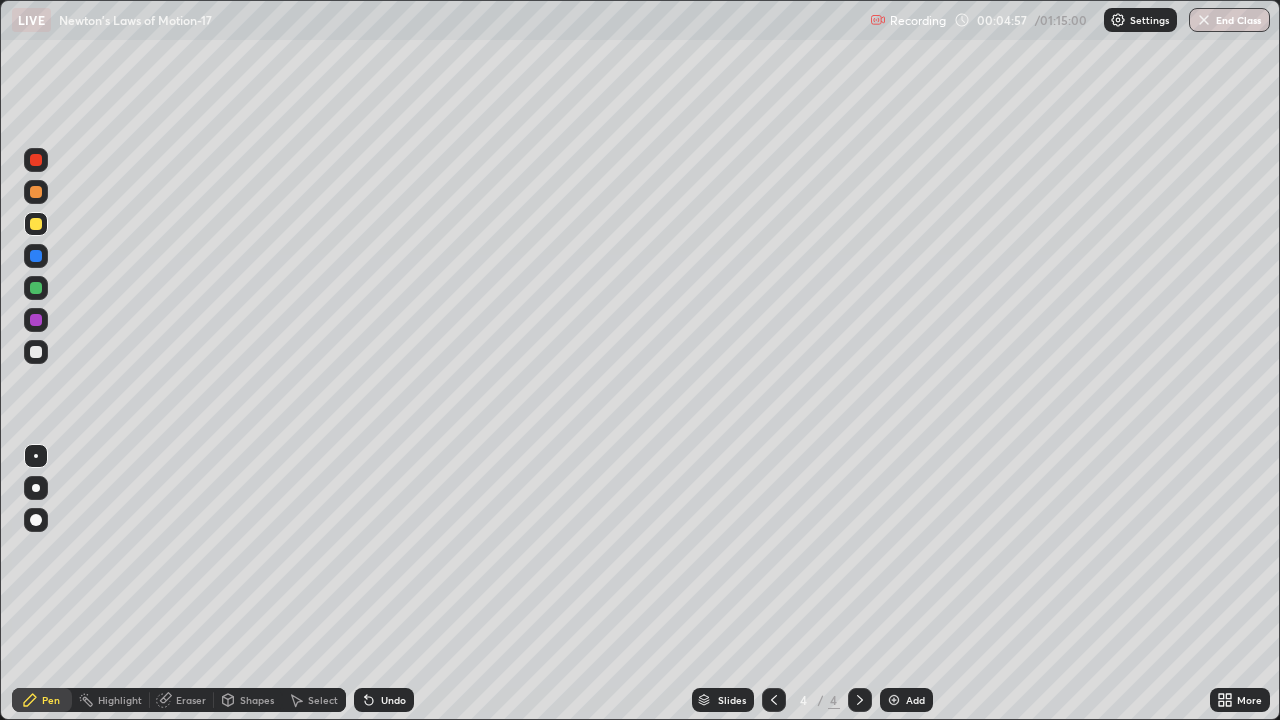 click on "Shapes" at bounding box center (248, 700) 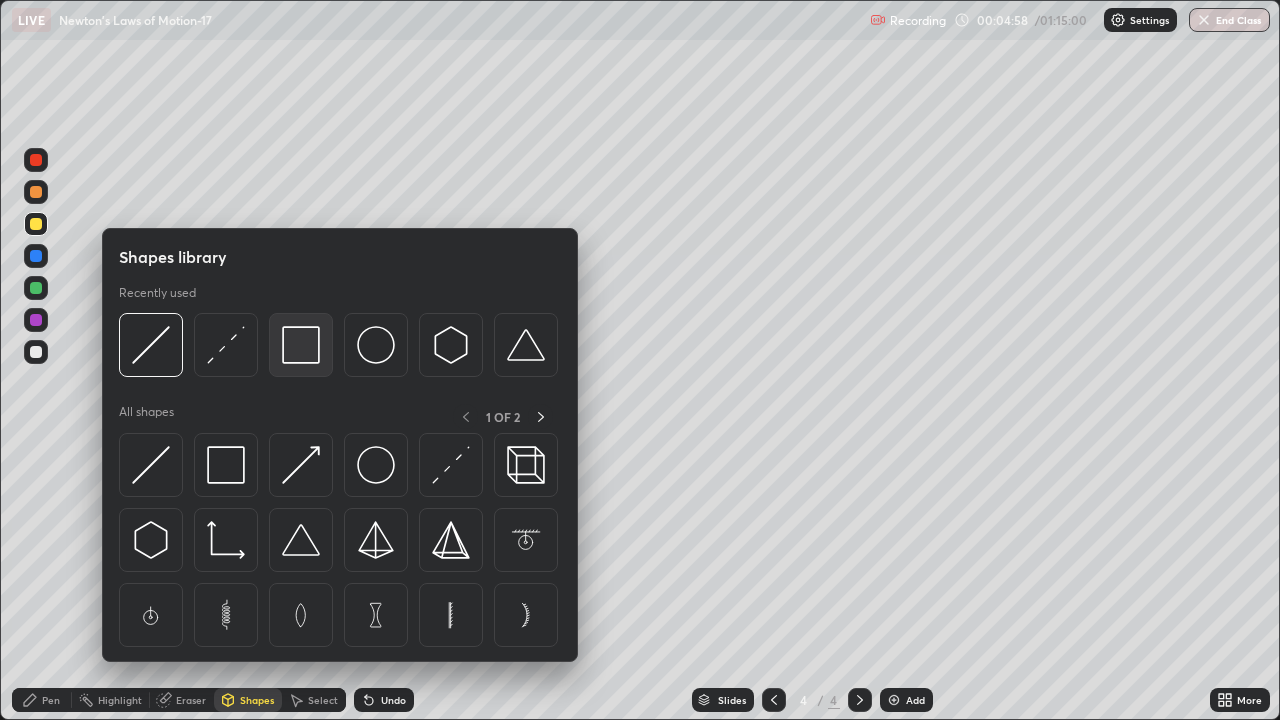 click at bounding box center (301, 345) 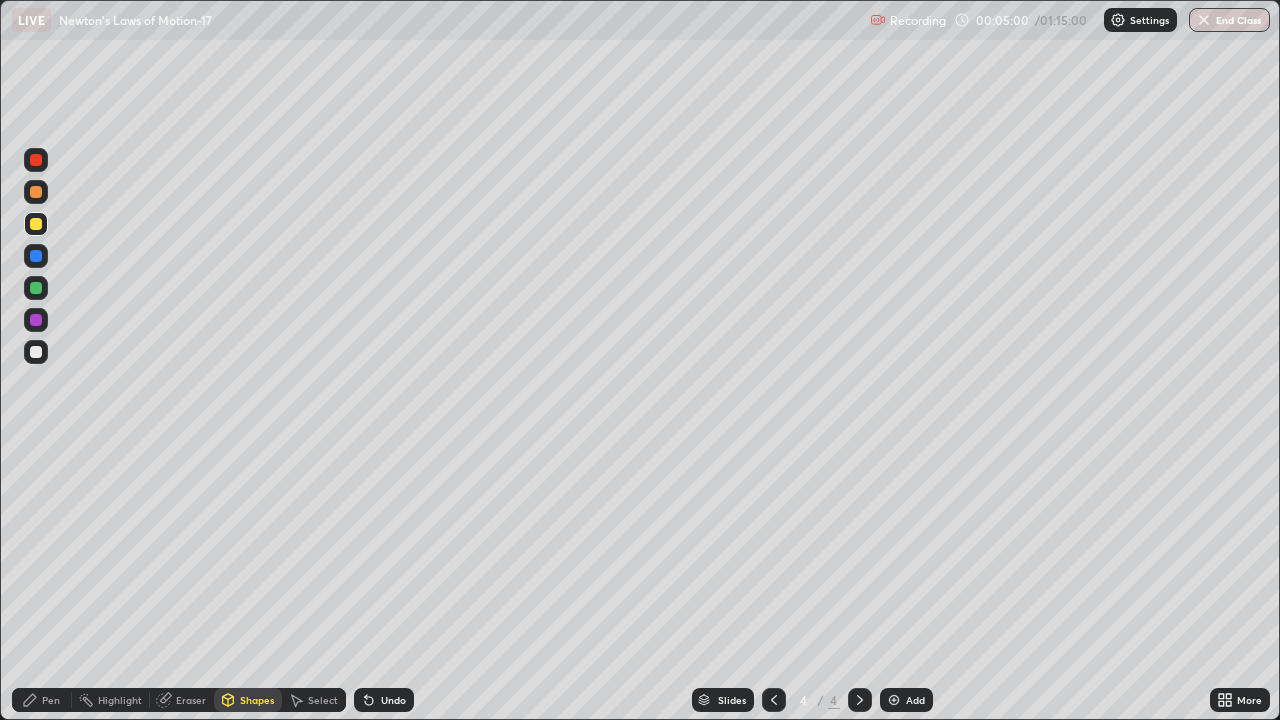 click on "Shapes" at bounding box center [257, 700] 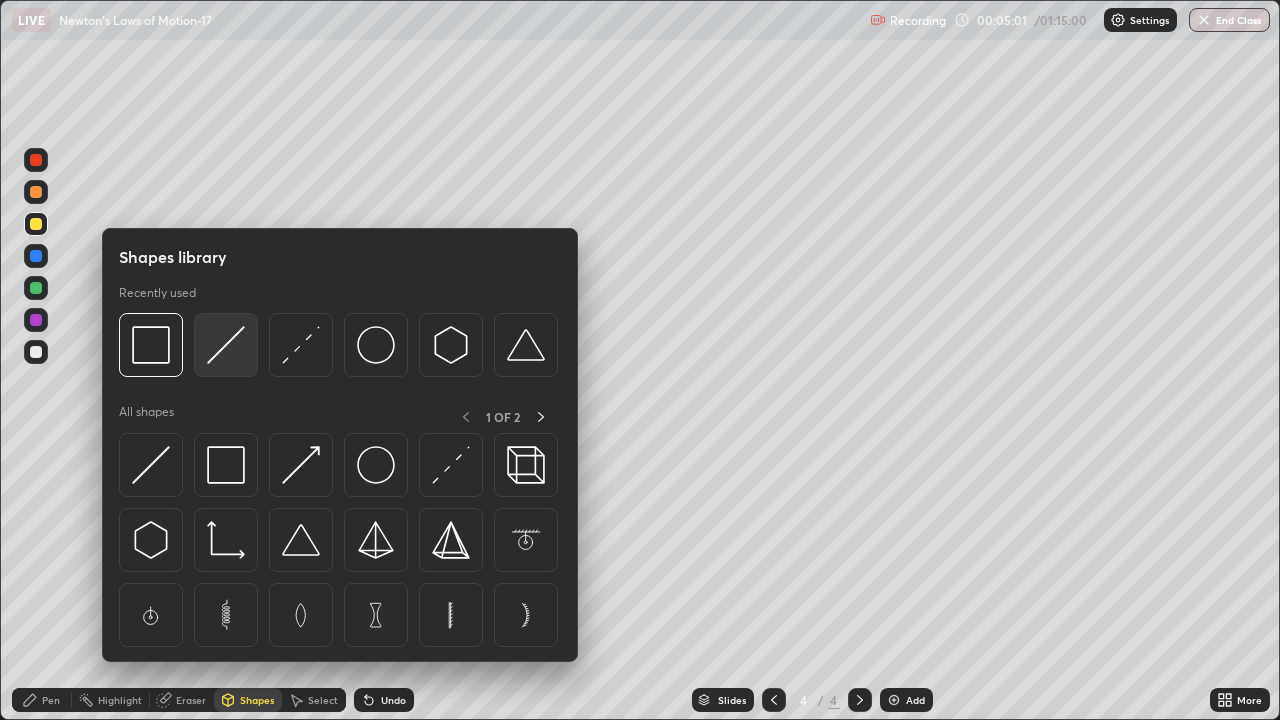 click at bounding box center (226, 345) 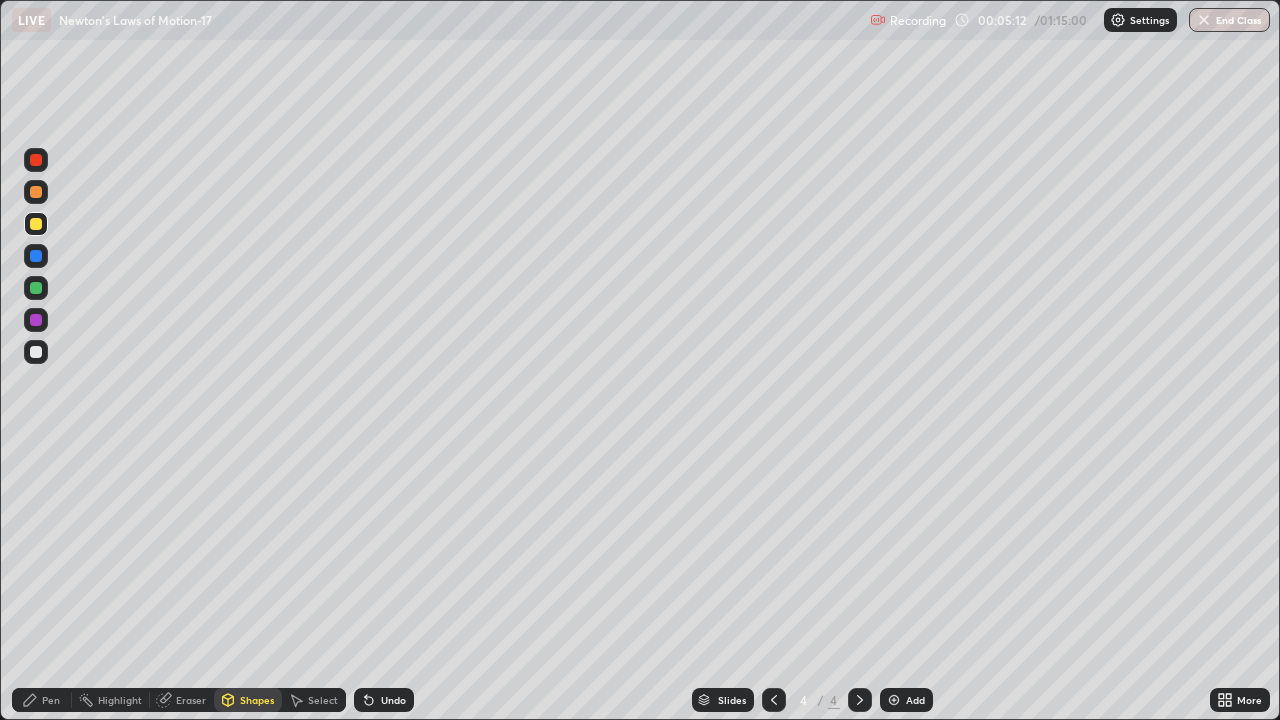 click on "Pen" at bounding box center [51, 700] 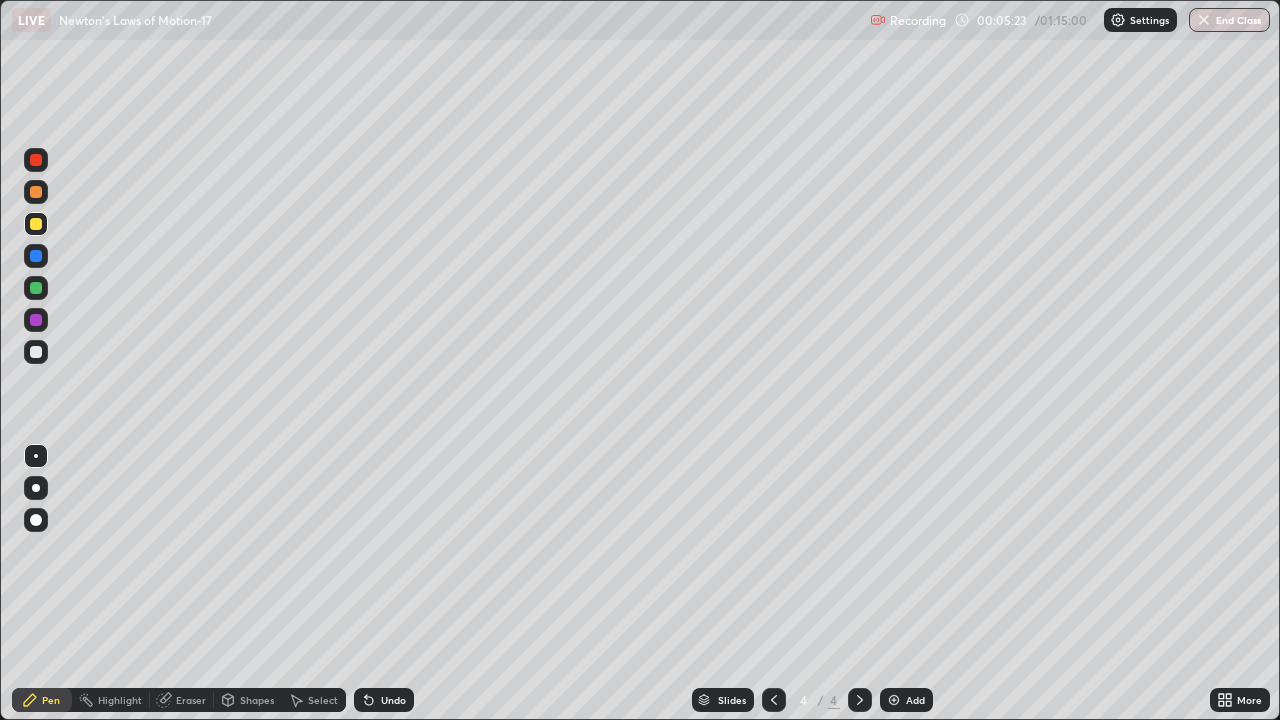 click on "Shapes" at bounding box center (257, 700) 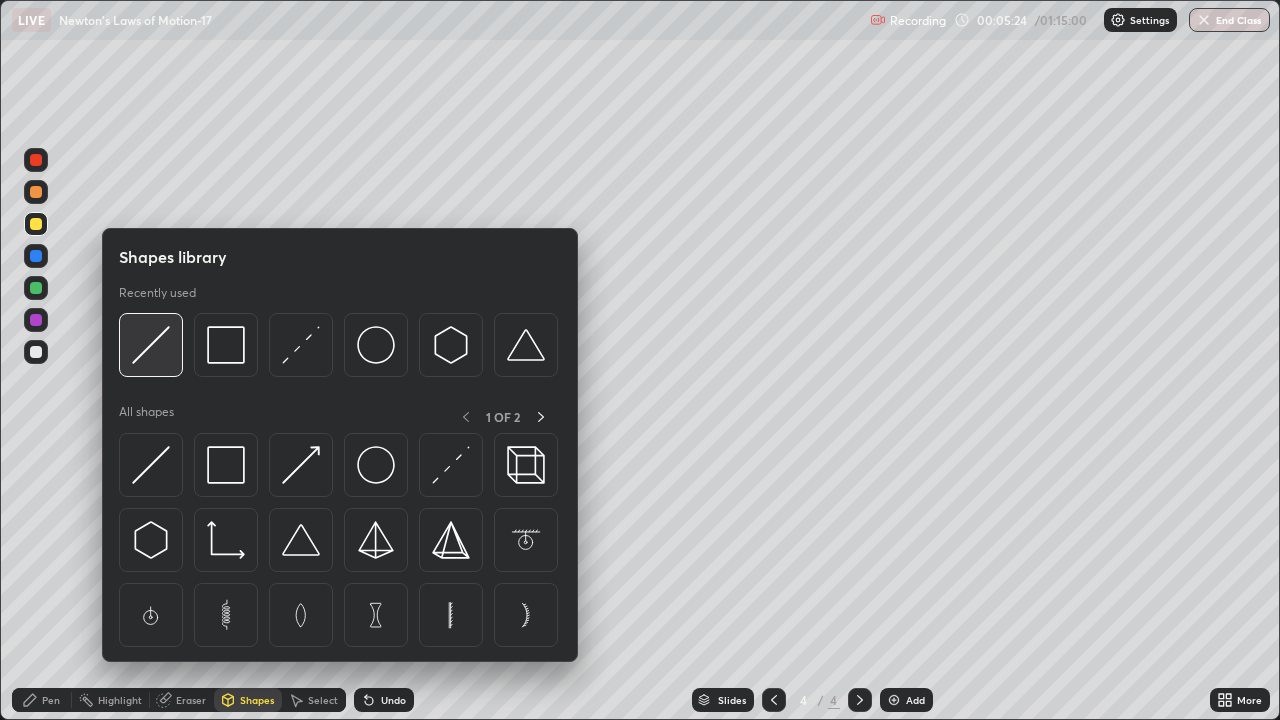 click at bounding box center (151, 345) 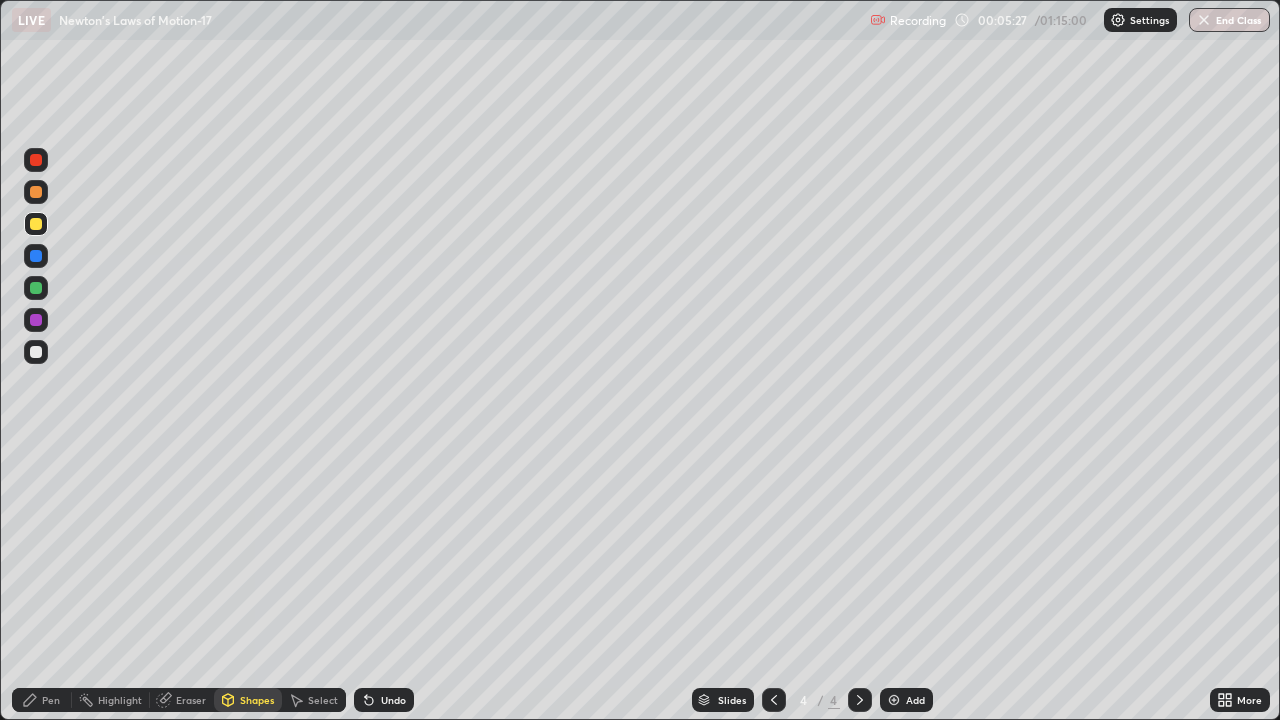 click on "Pen" at bounding box center (42, 700) 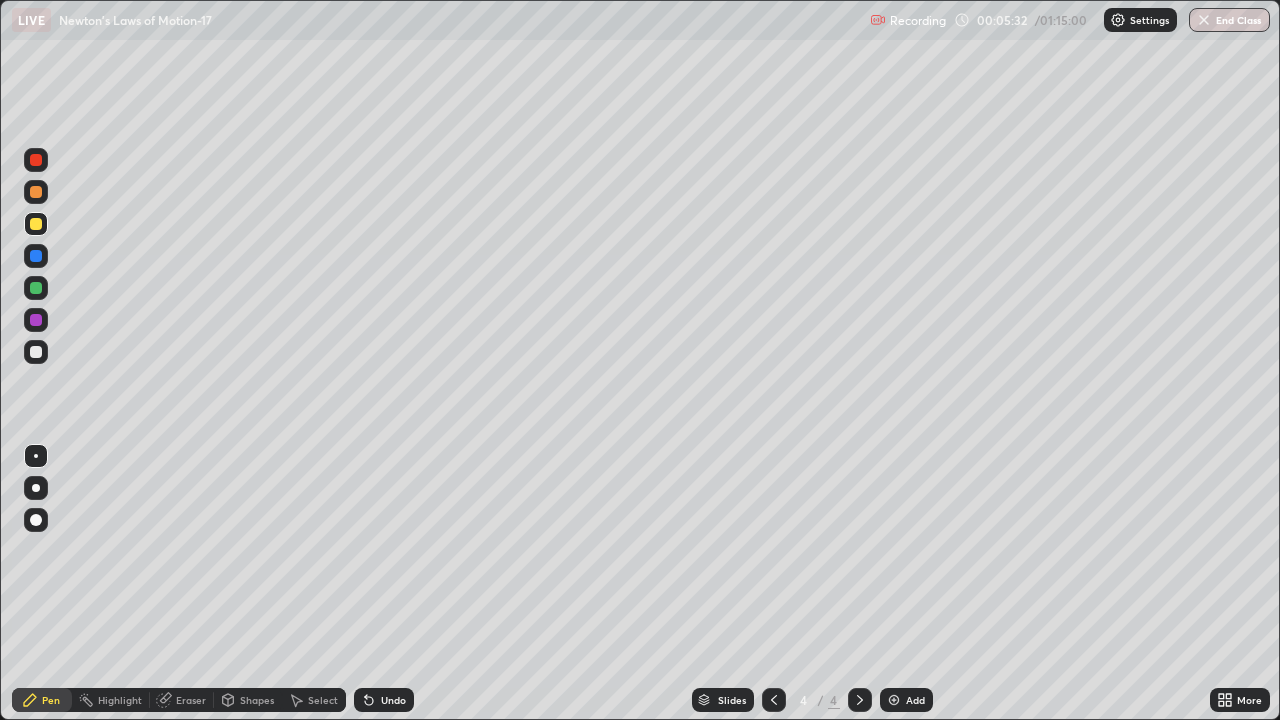 click at bounding box center [36, 288] 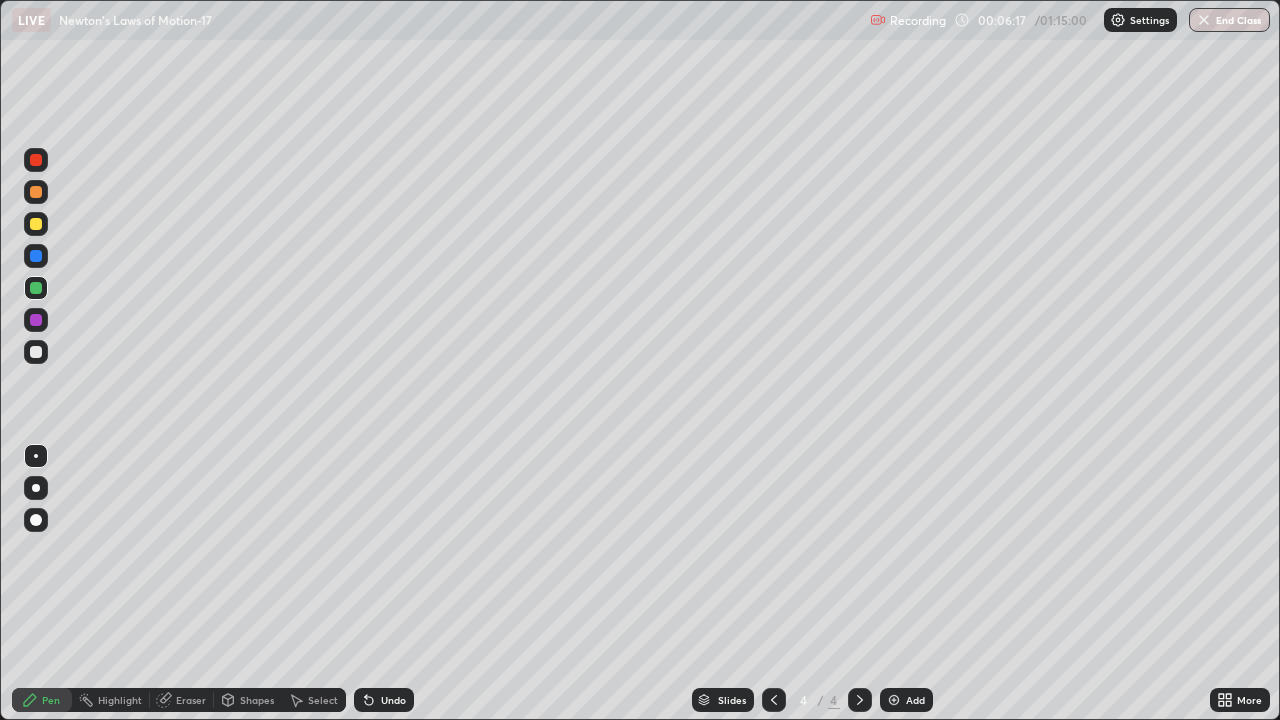 click on "Shapes" at bounding box center (257, 700) 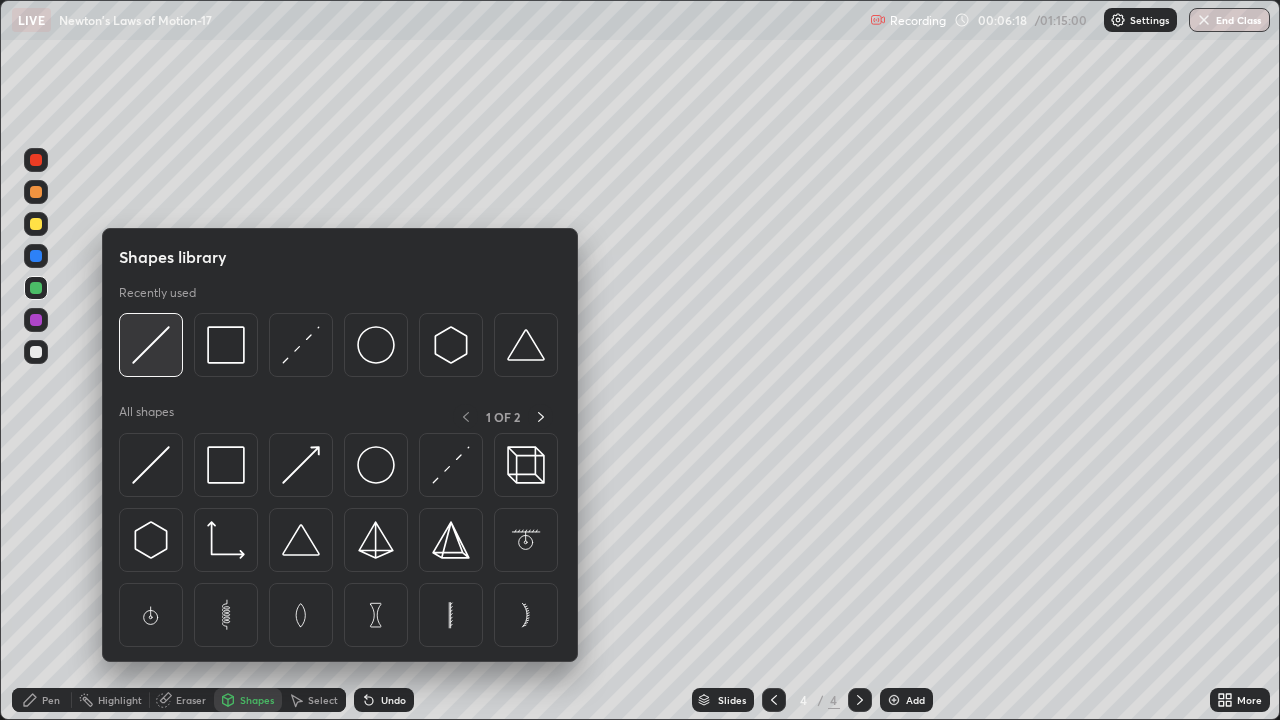 click at bounding box center [151, 345] 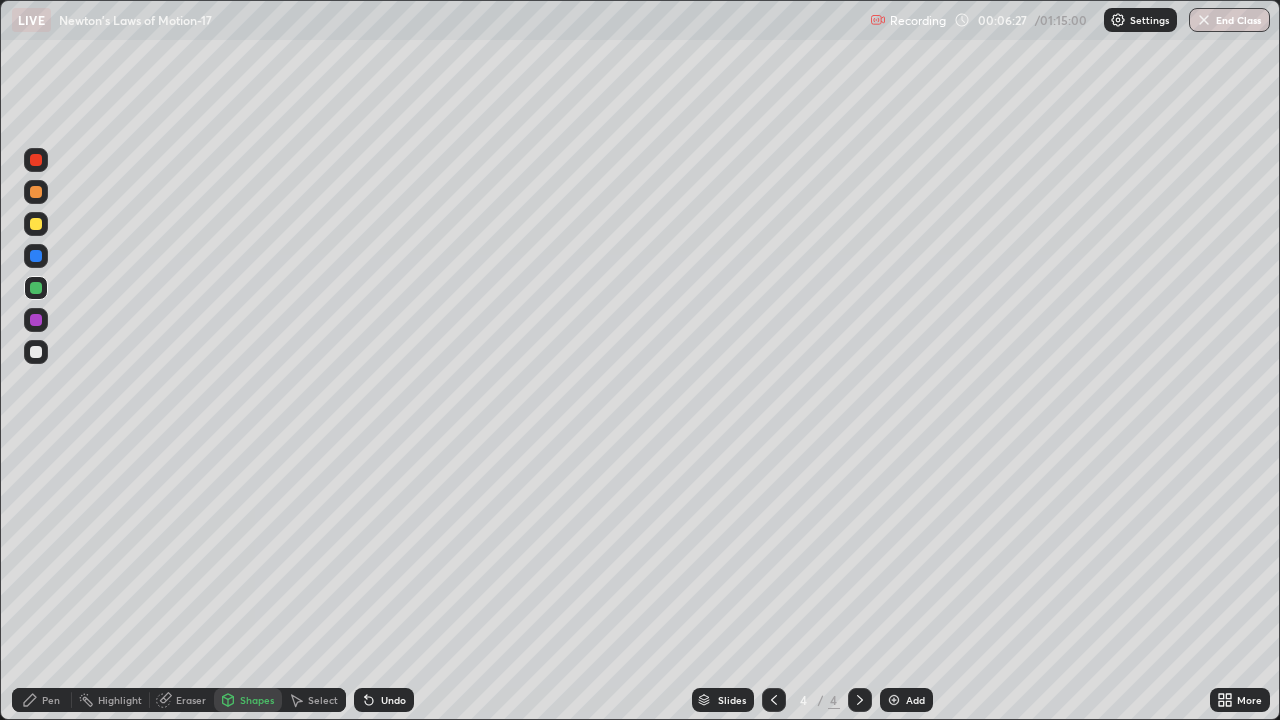 click on "Pen" at bounding box center [42, 700] 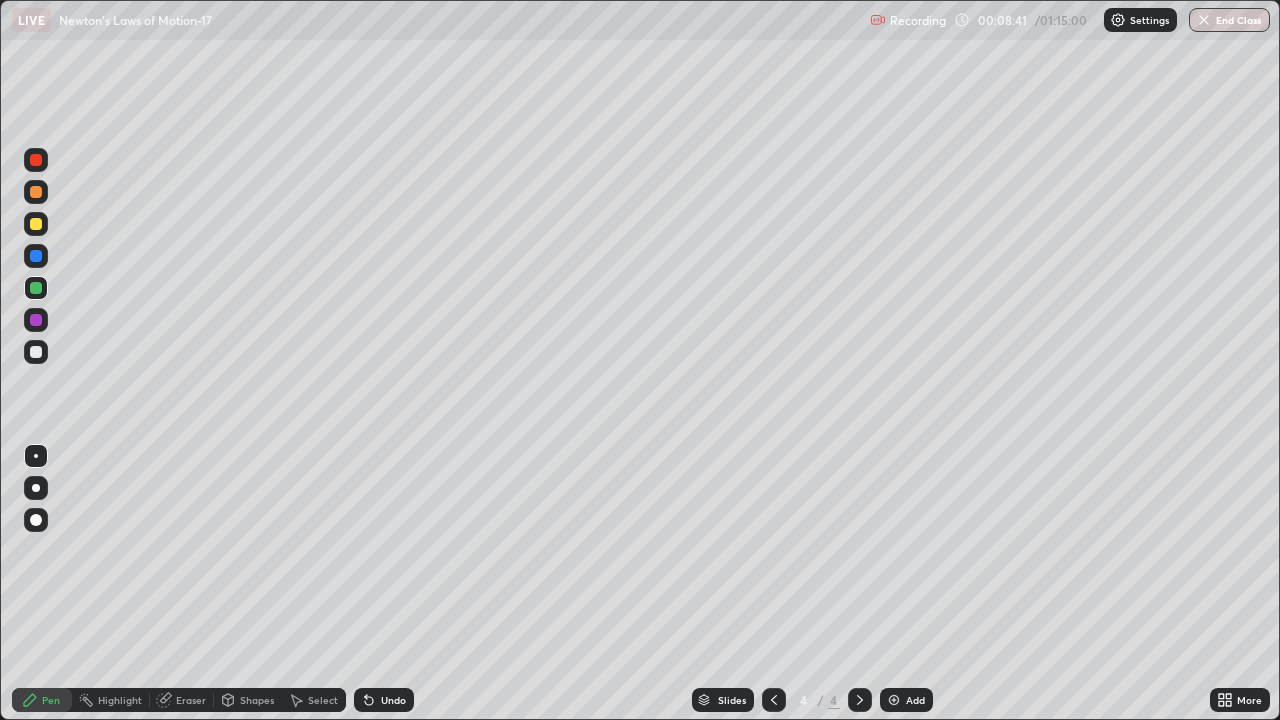 click on "Add" at bounding box center (915, 700) 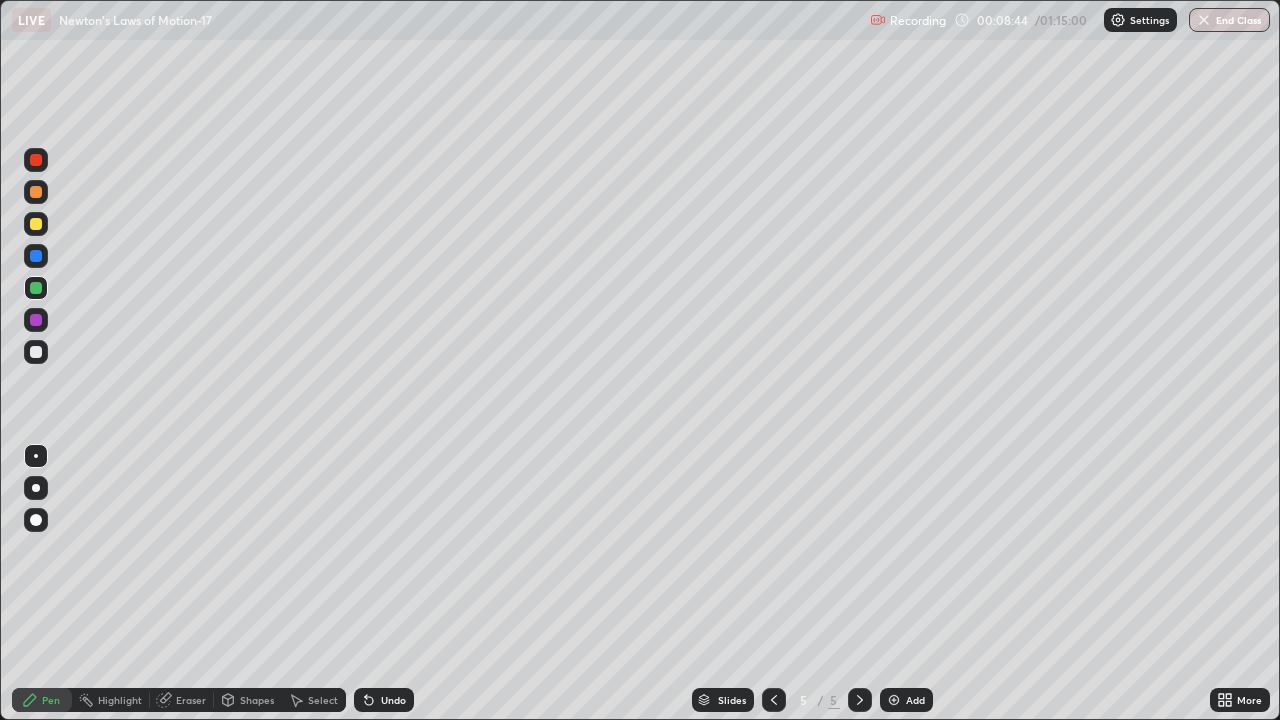 click at bounding box center [36, 224] 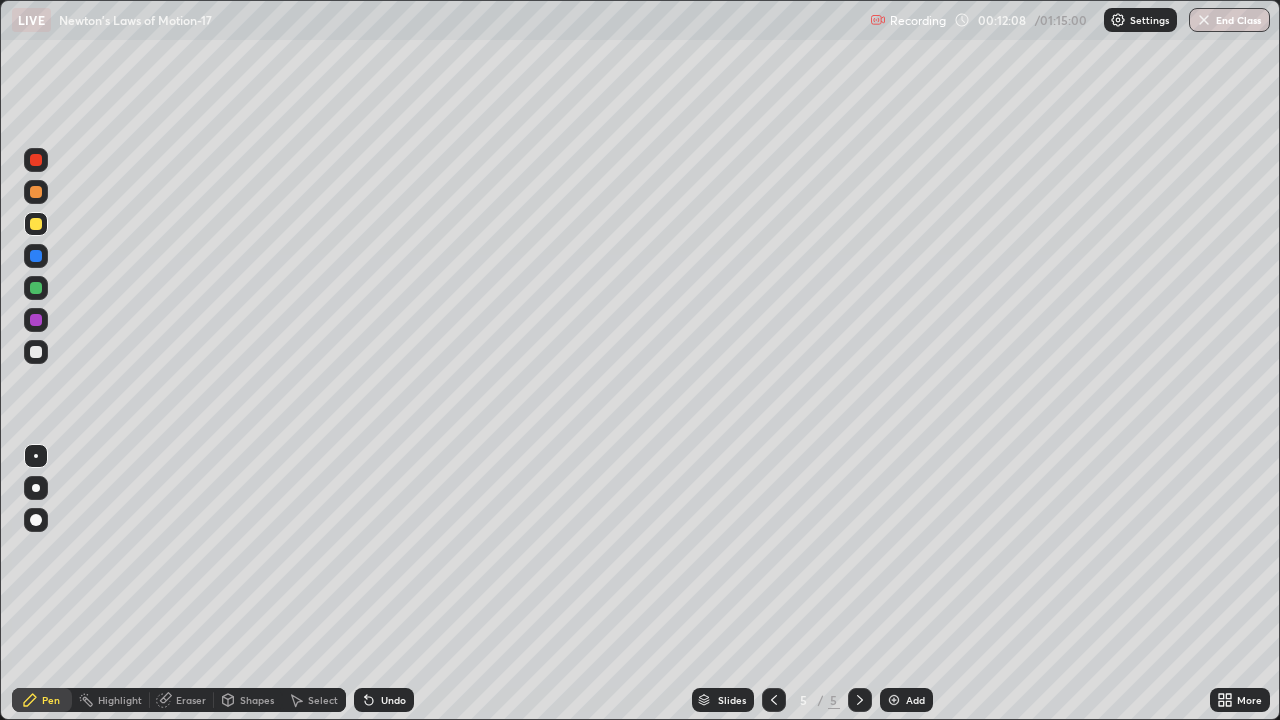 click at bounding box center [860, 700] 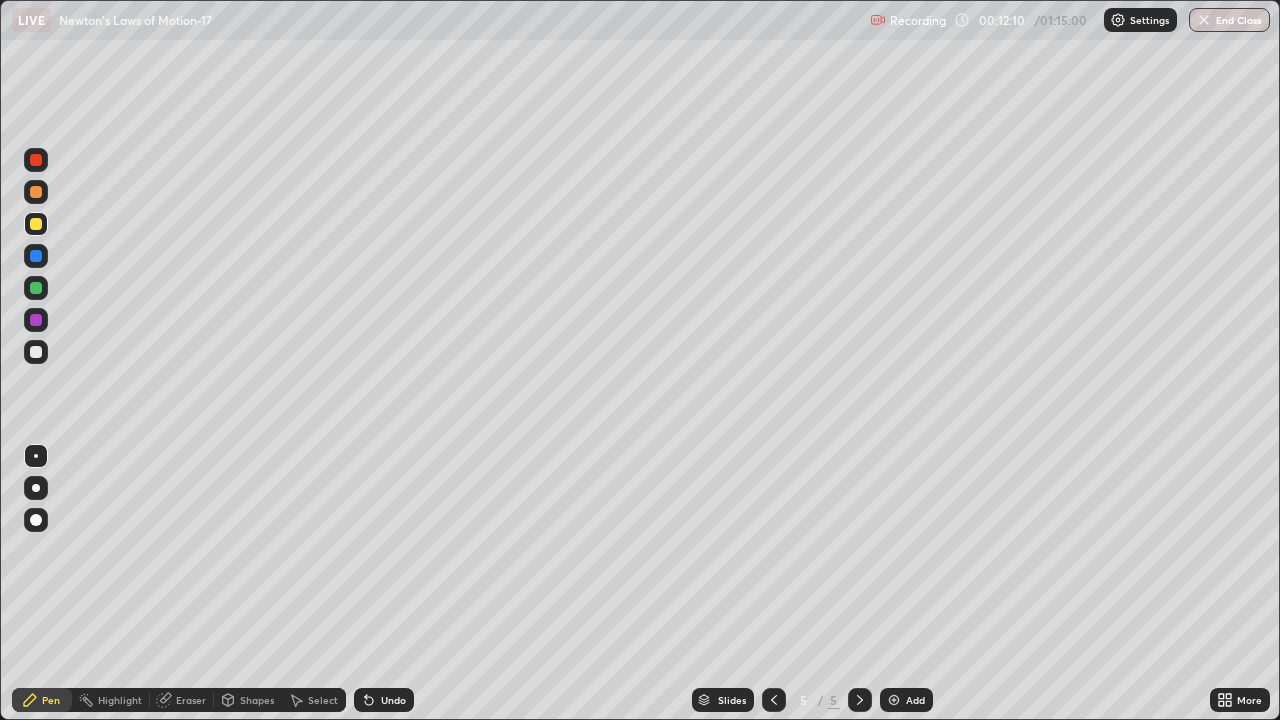 click on "Add" at bounding box center (915, 700) 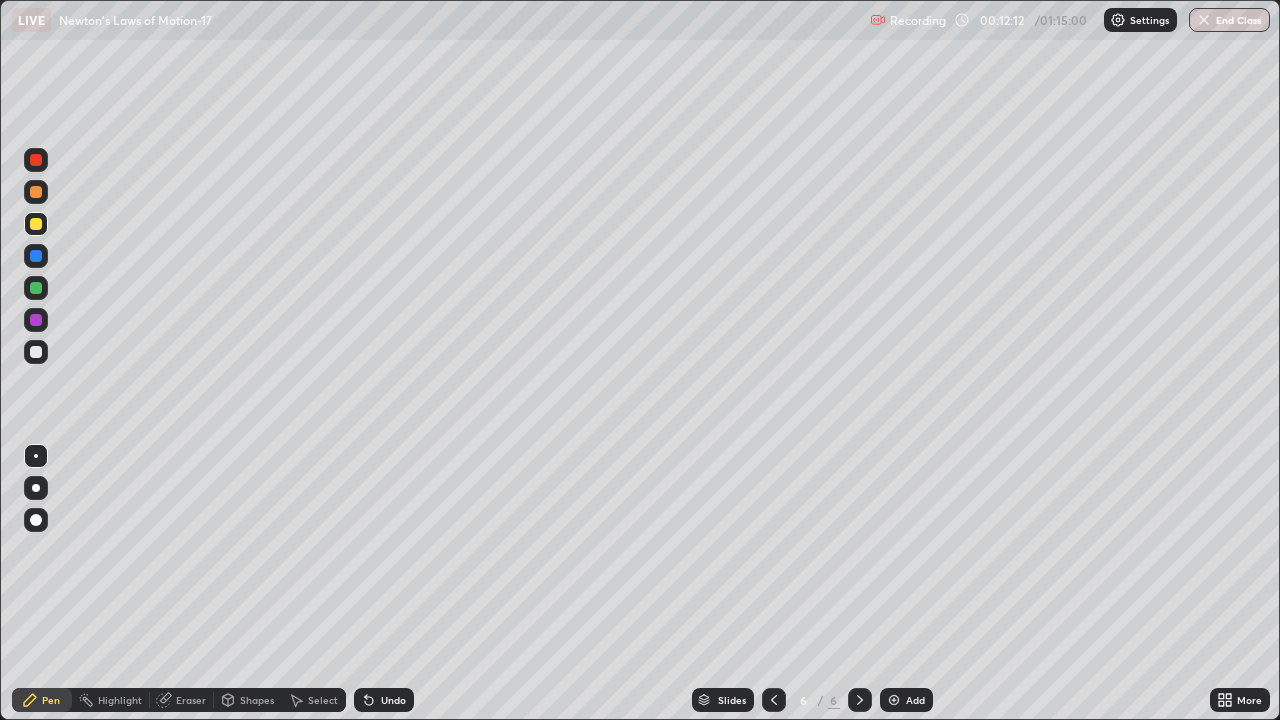 click on "Shapes" at bounding box center [257, 700] 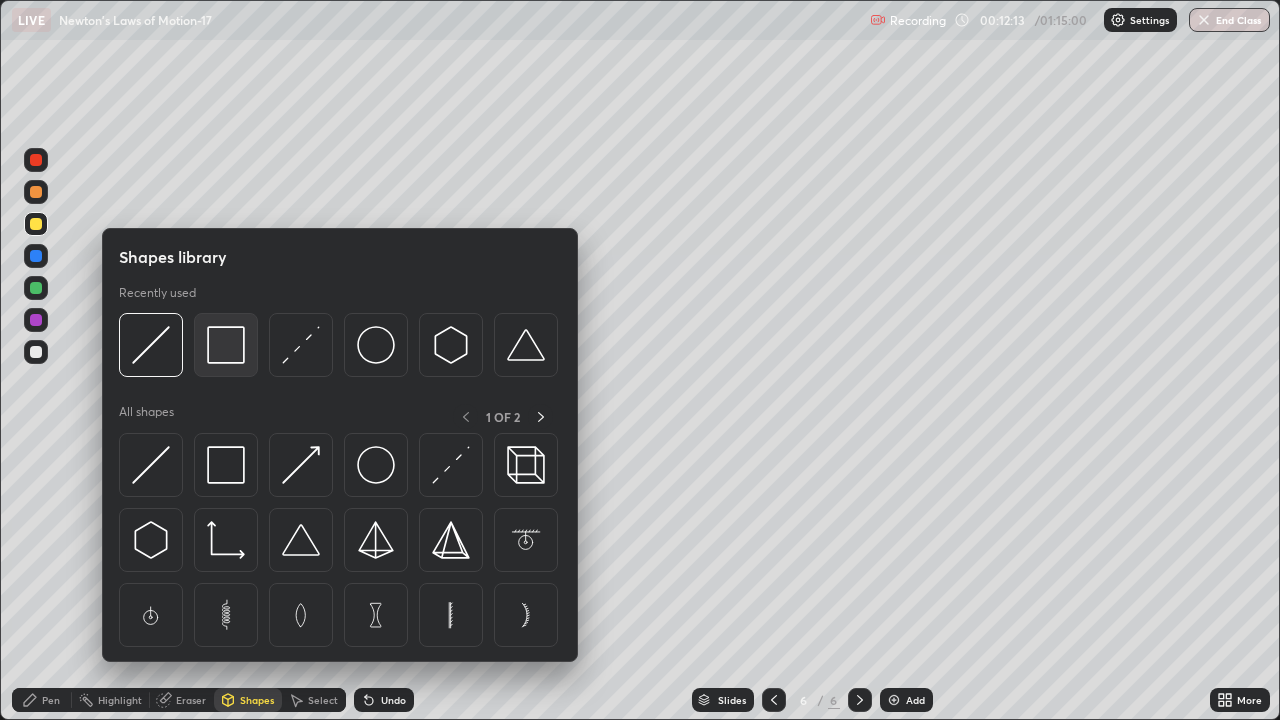 click at bounding box center [226, 345] 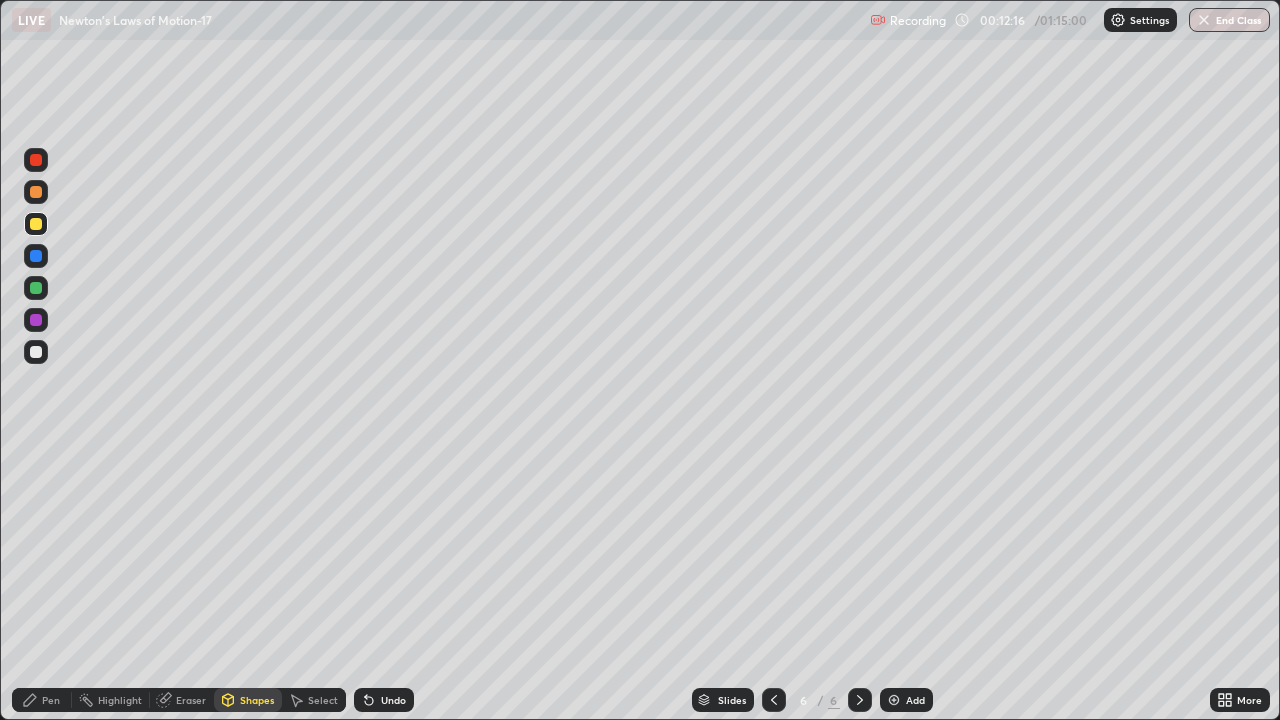 click on "Pen" at bounding box center (51, 700) 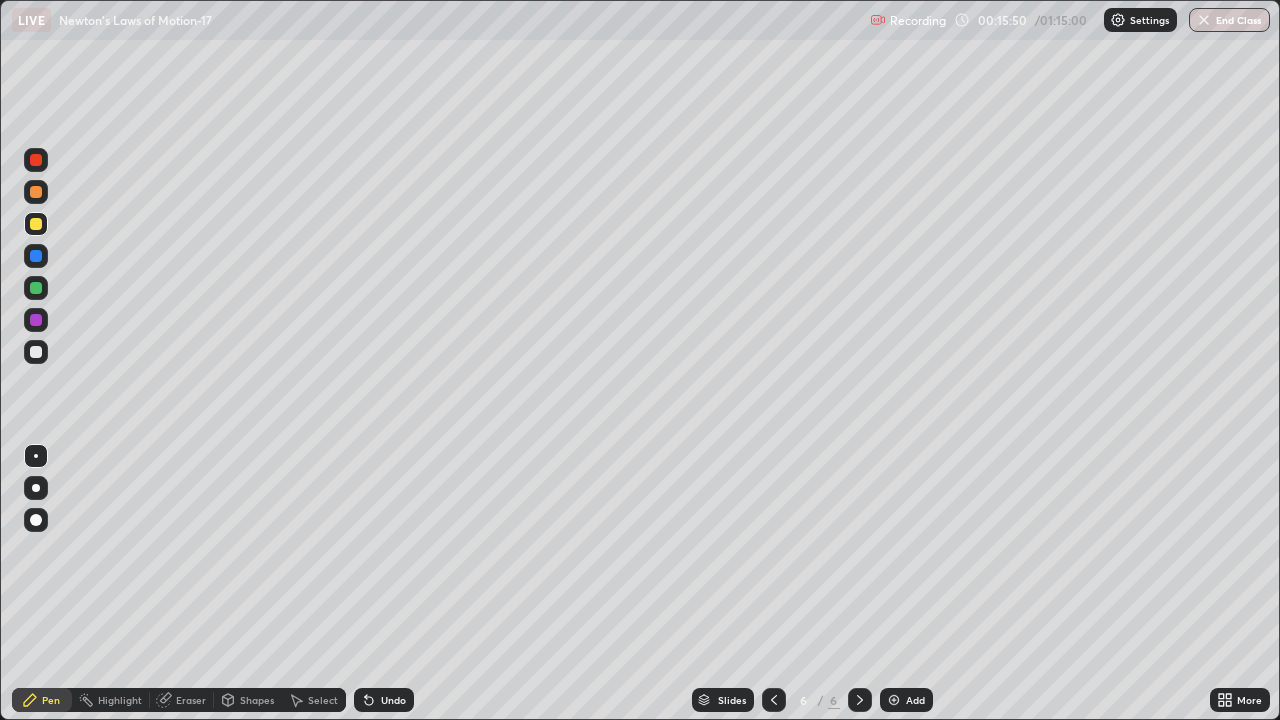 click on "Add" at bounding box center (915, 700) 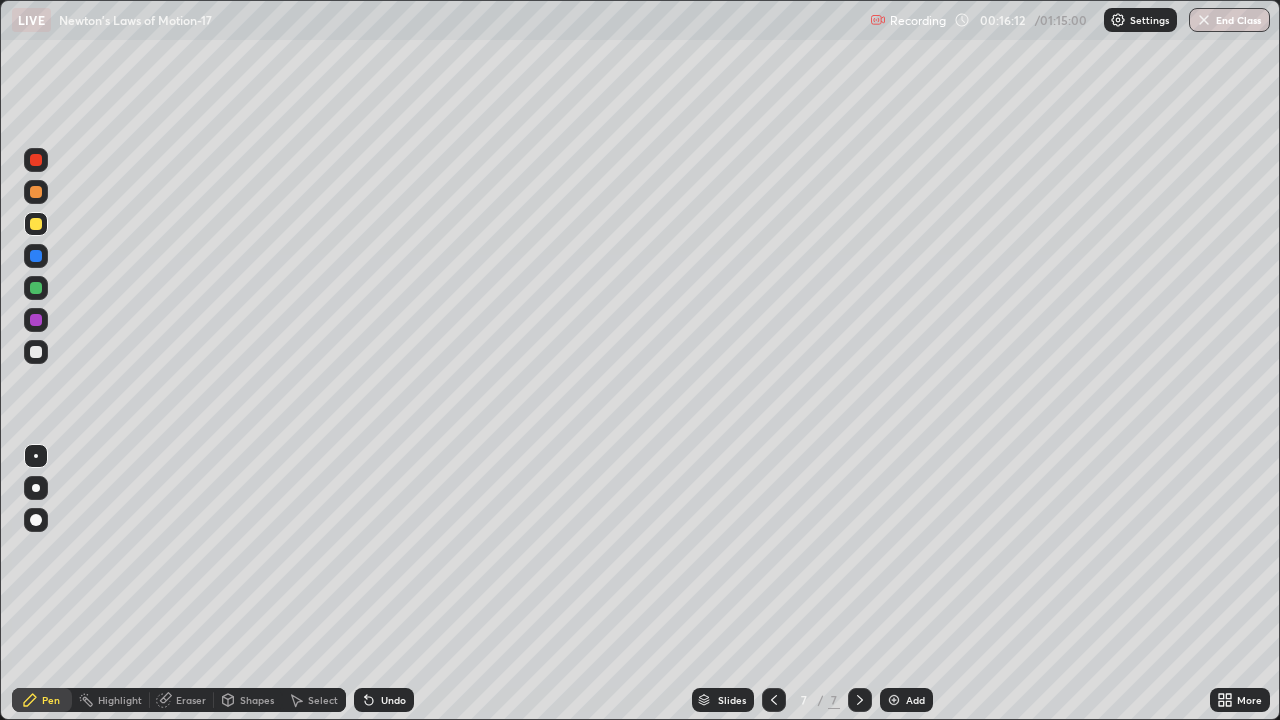 click on "Shapes" at bounding box center (257, 700) 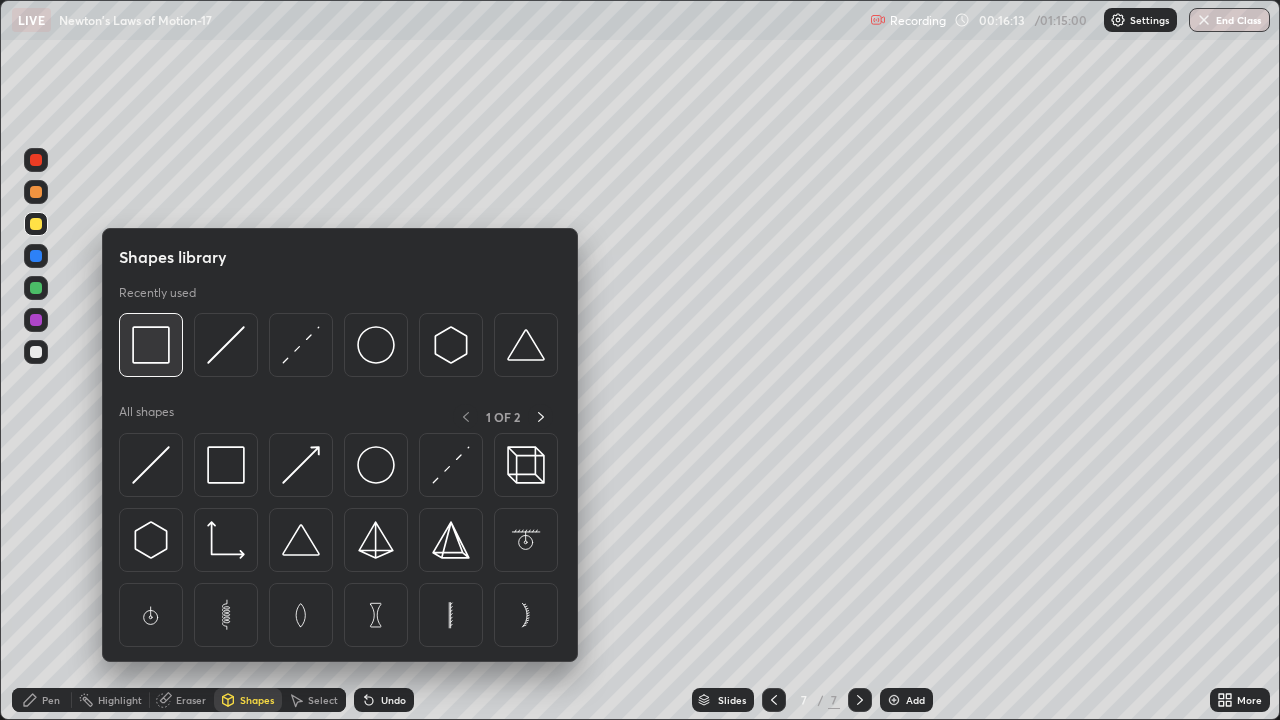click at bounding box center (151, 345) 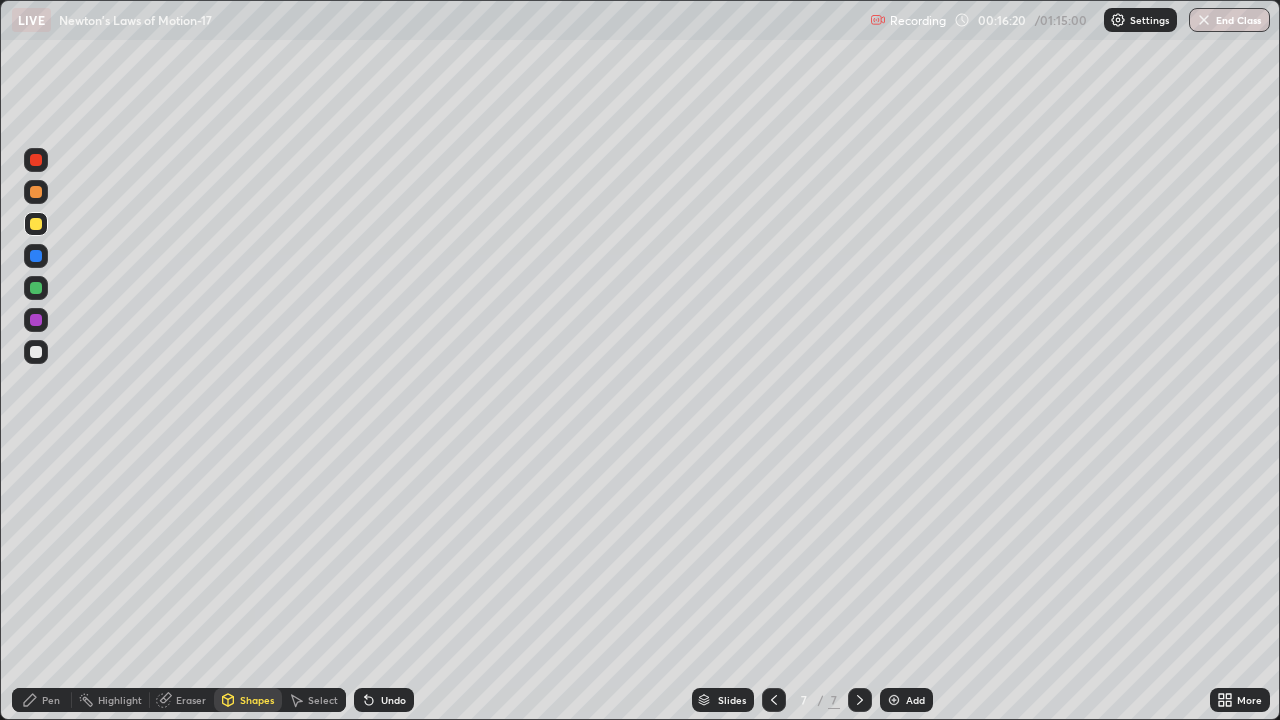 click on "Pen" at bounding box center (51, 700) 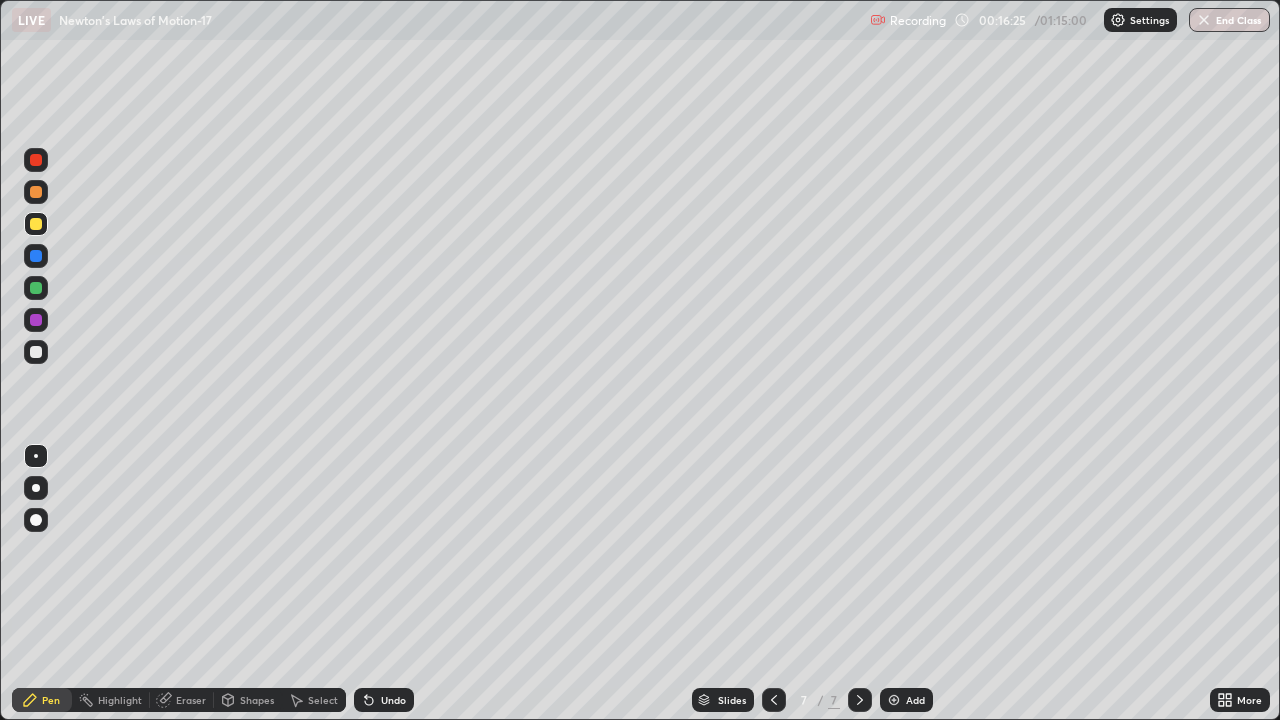 click on "Shapes" at bounding box center [257, 700] 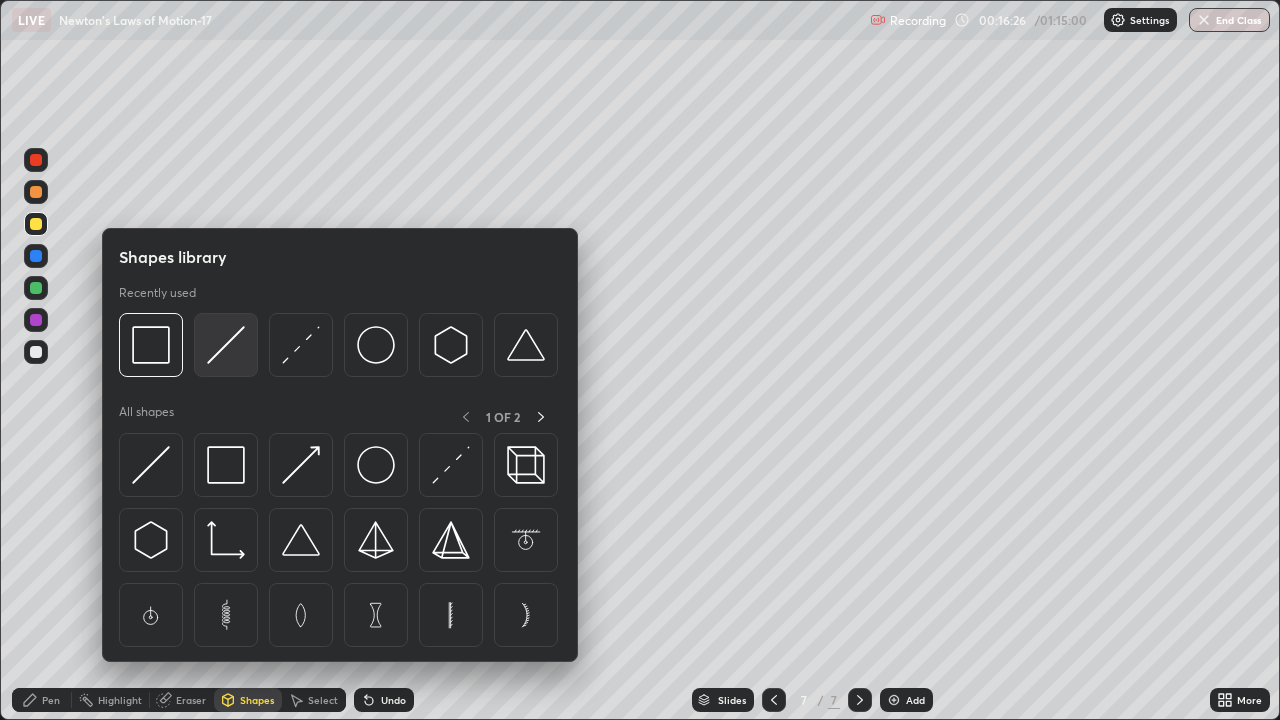 click at bounding box center (226, 345) 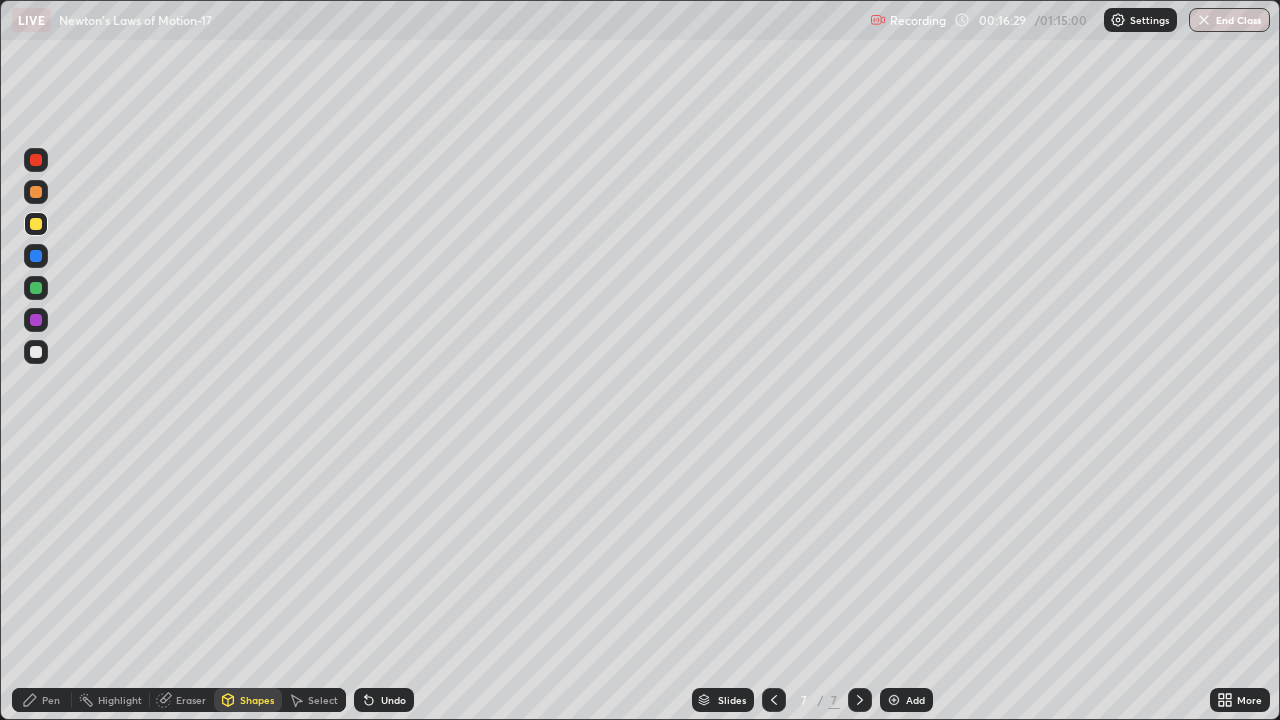 click on "Pen" at bounding box center [51, 700] 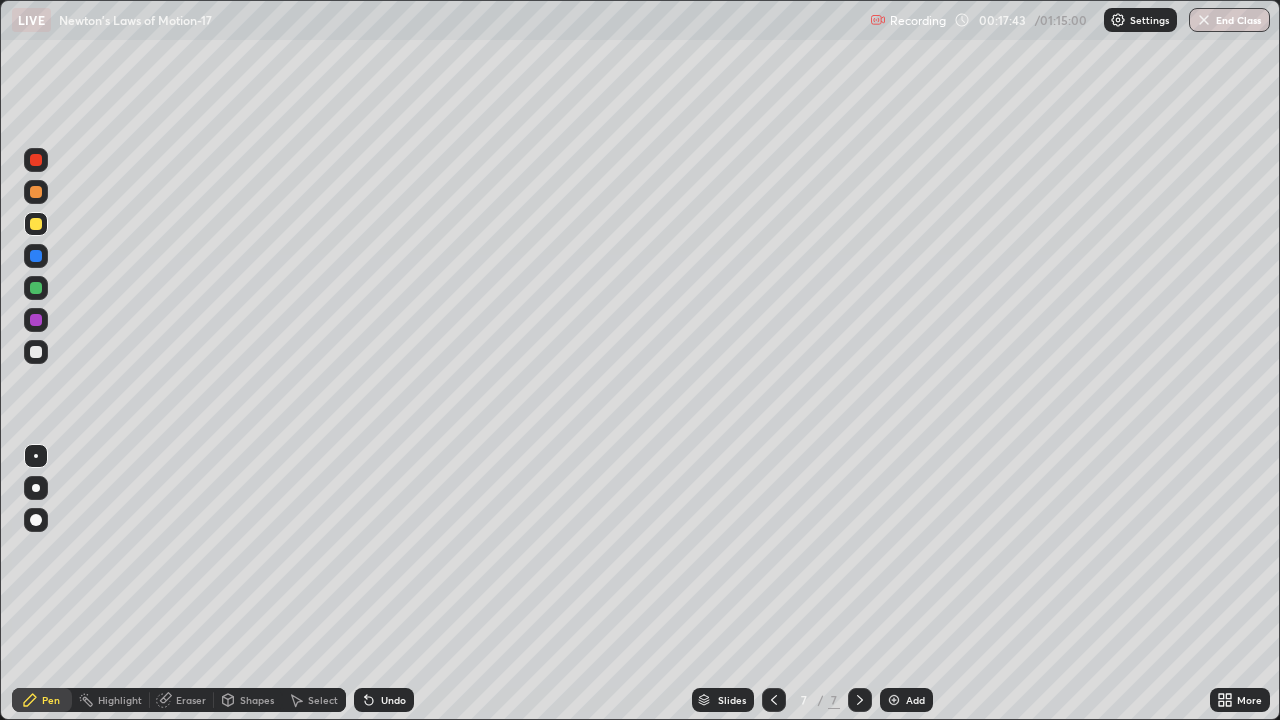 click at bounding box center [36, 288] 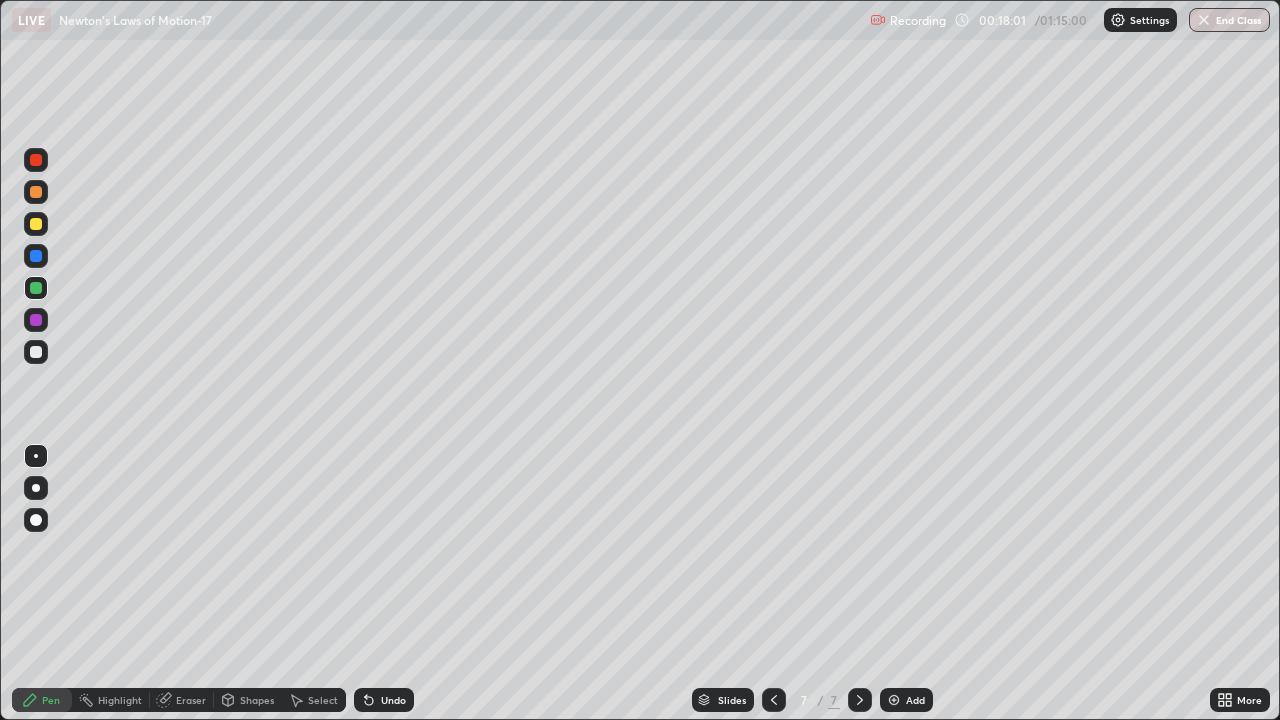 click on "Eraser" at bounding box center (191, 700) 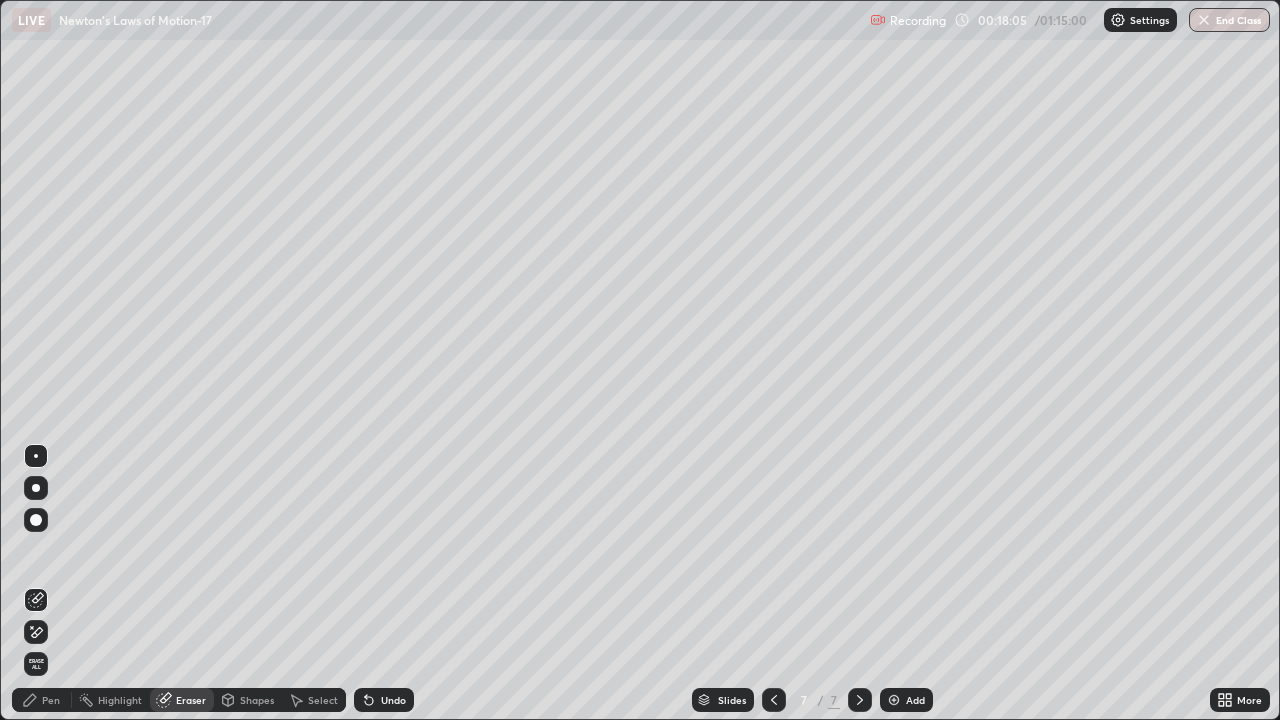 click on "Pen" at bounding box center [51, 700] 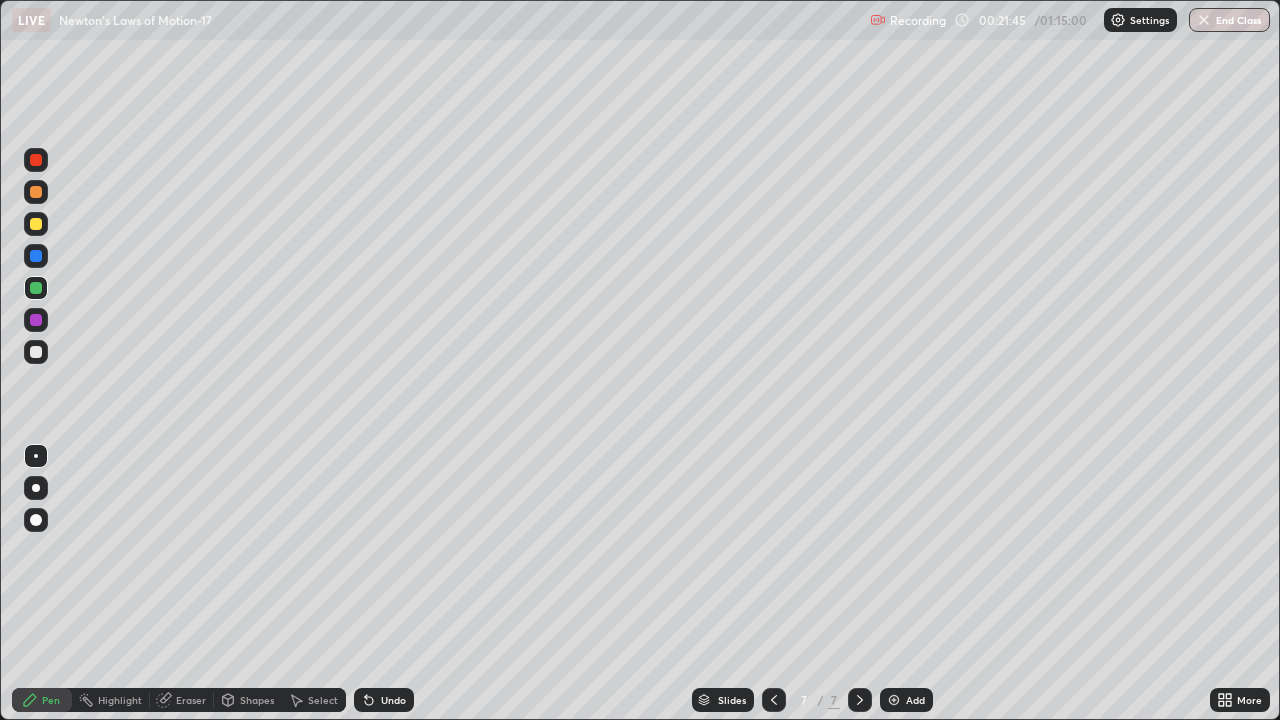 click at bounding box center [36, 224] 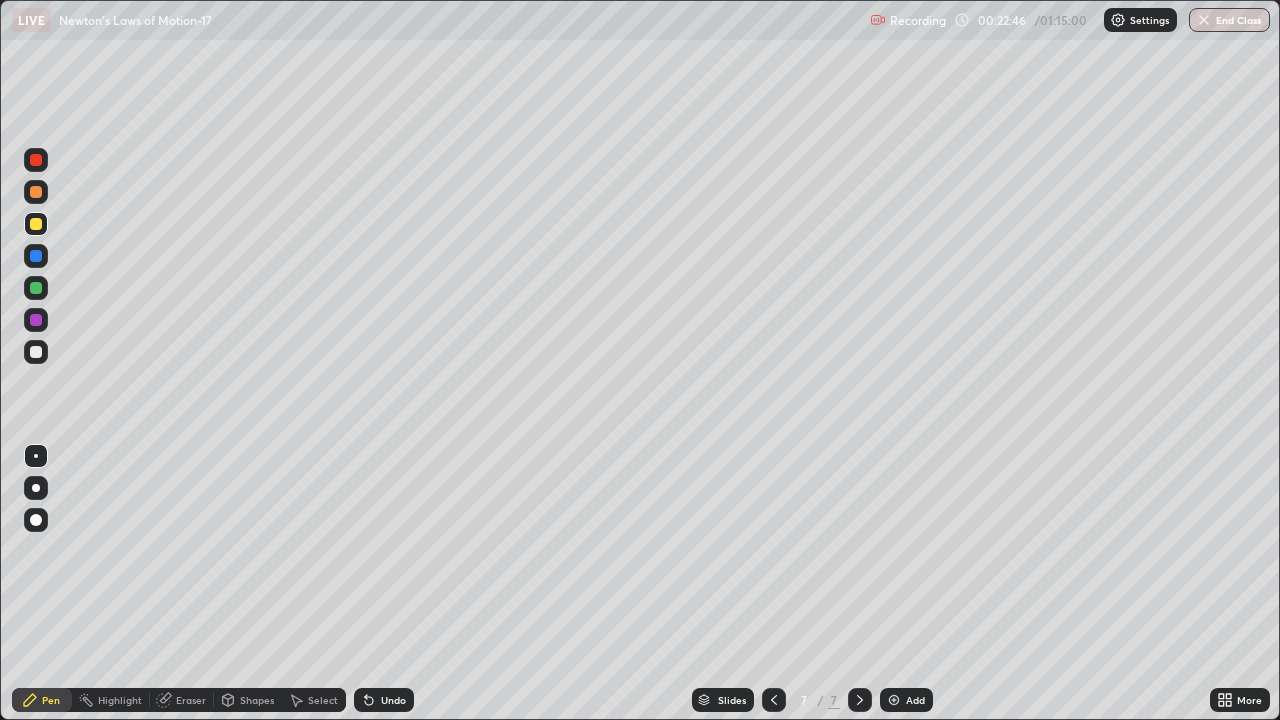click on "Add" at bounding box center [915, 700] 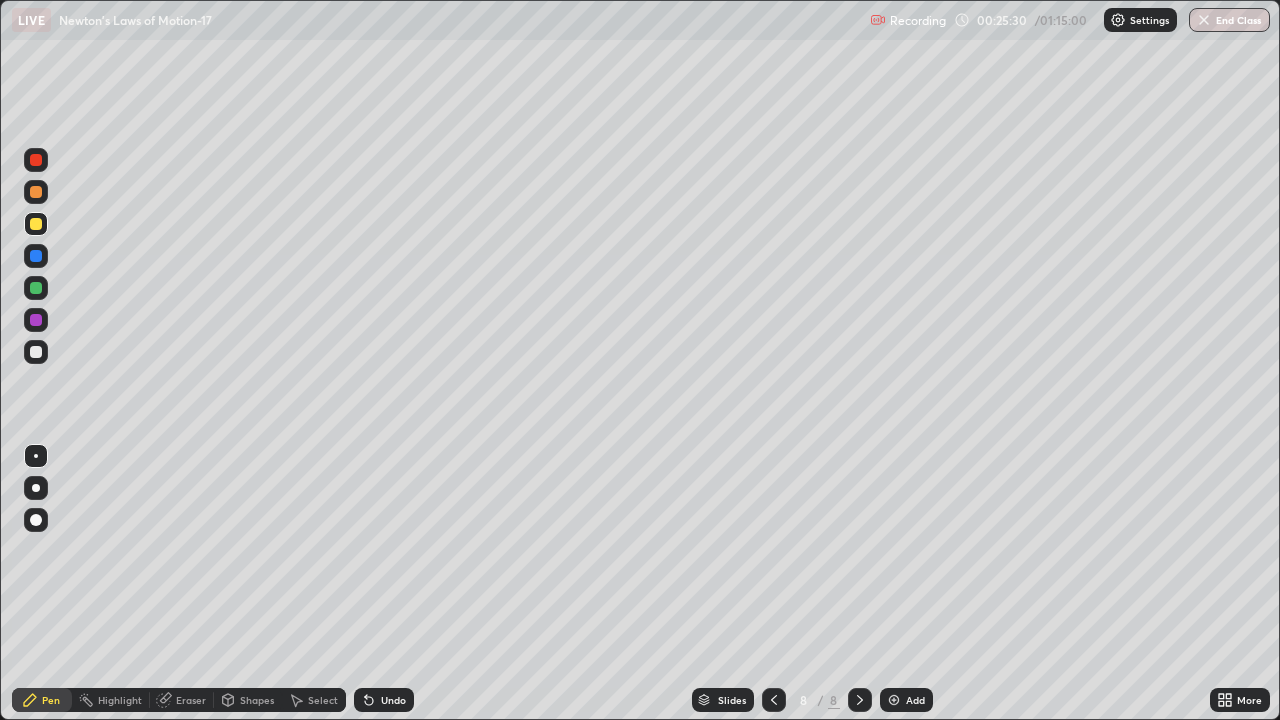 click at bounding box center [36, 288] 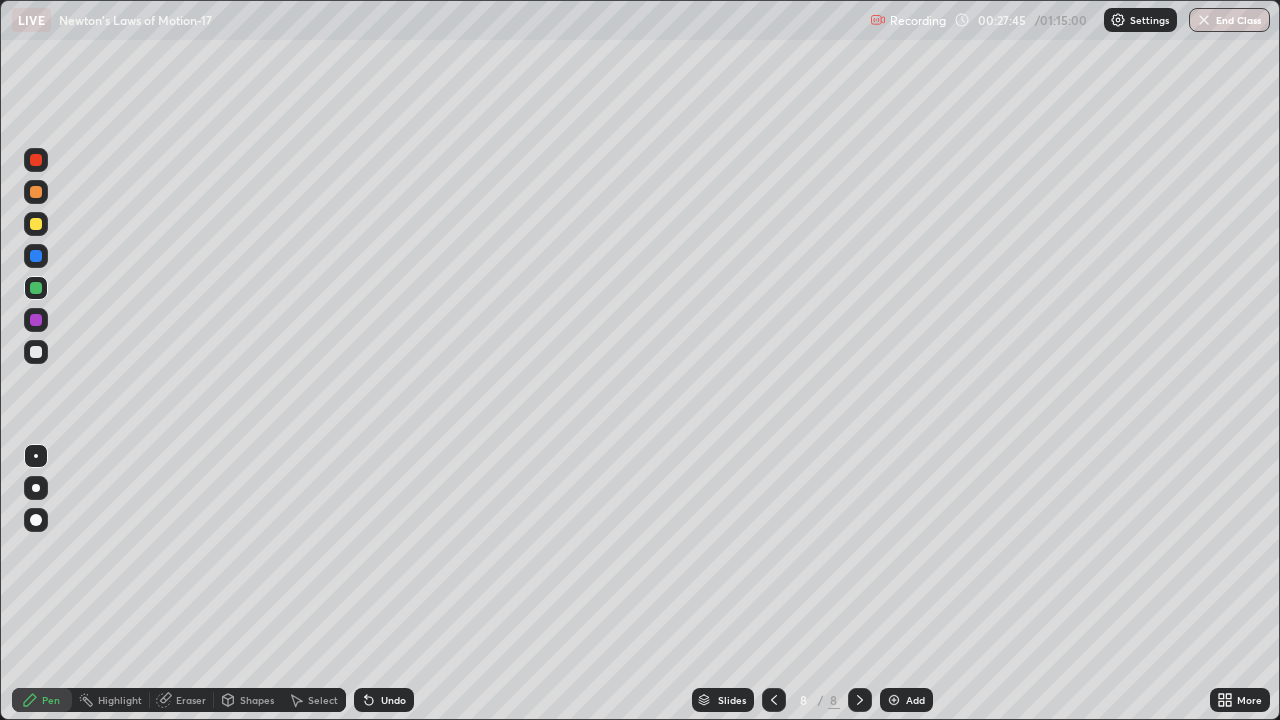 click on "Add" at bounding box center [906, 700] 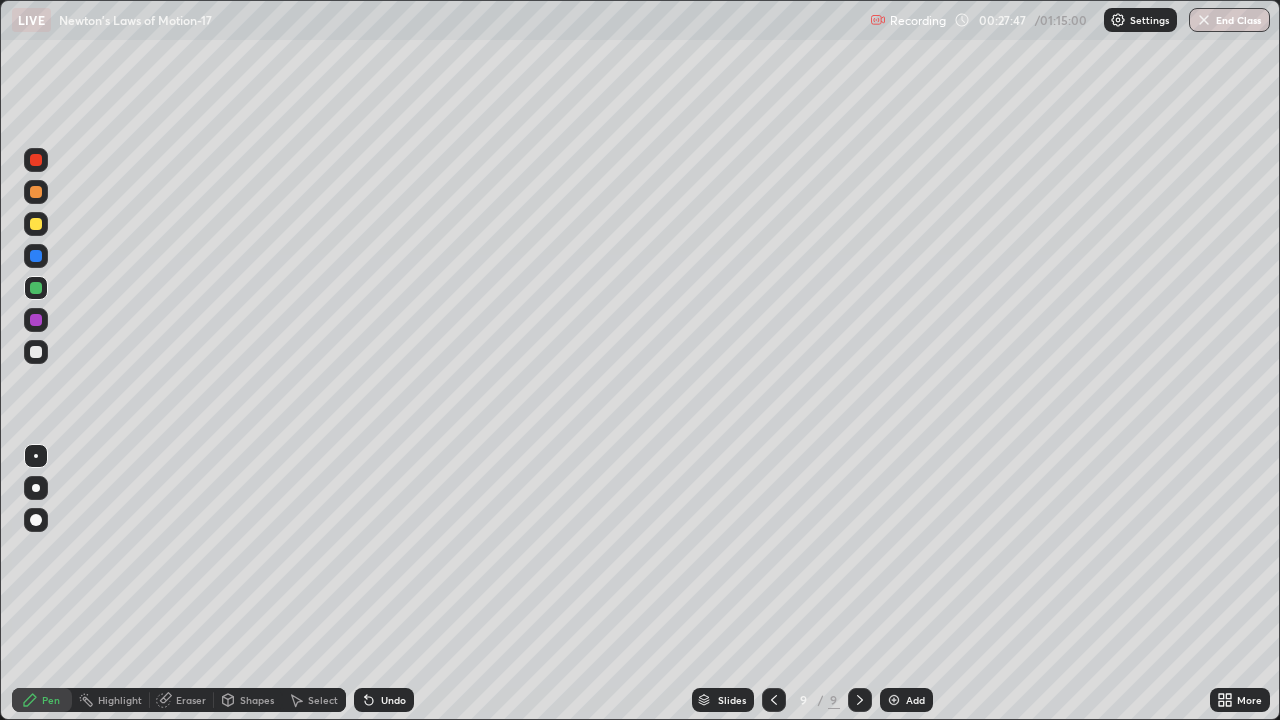 click on "Shapes" at bounding box center [257, 700] 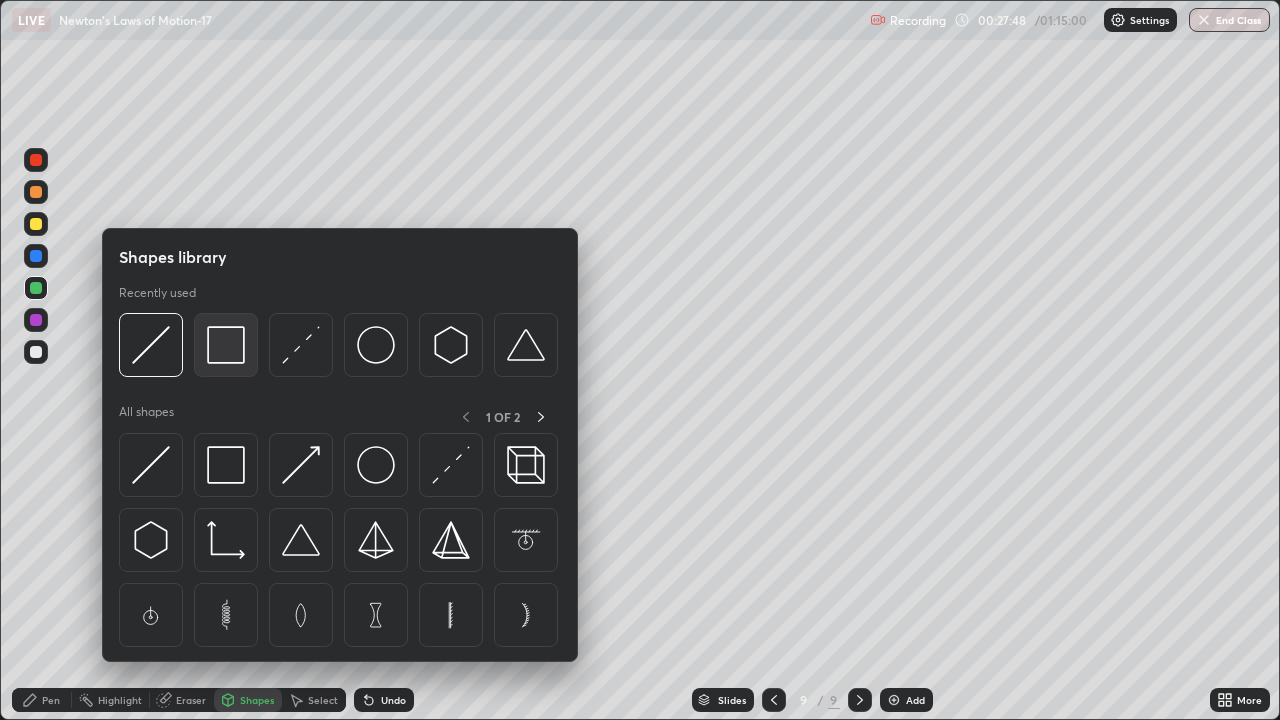 click at bounding box center [226, 345] 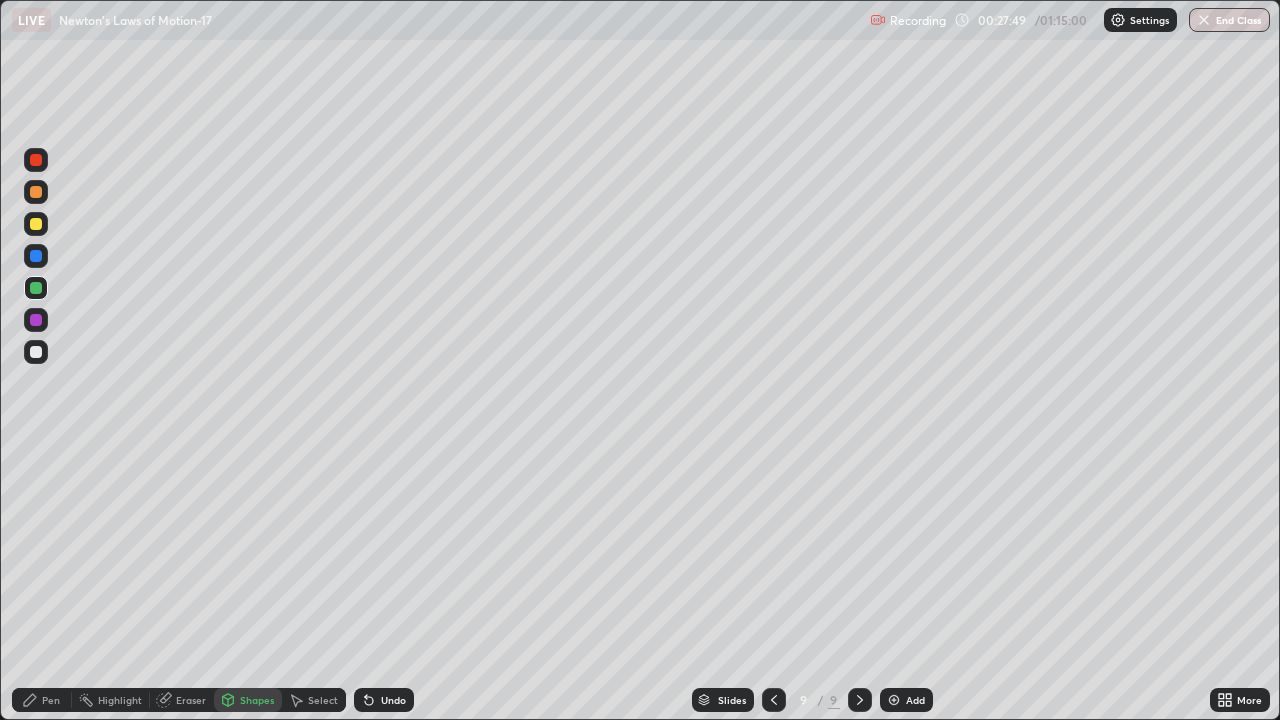 click at bounding box center (36, 224) 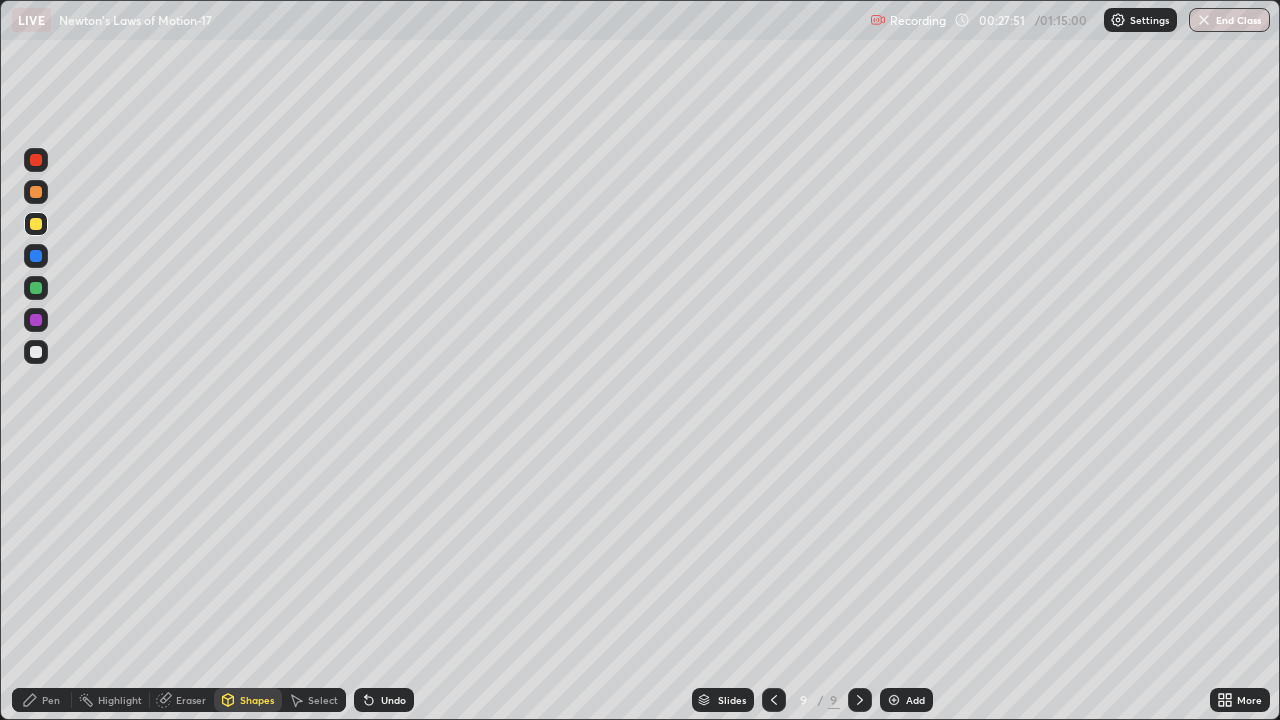 click on "Pen" at bounding box center [51, 700] 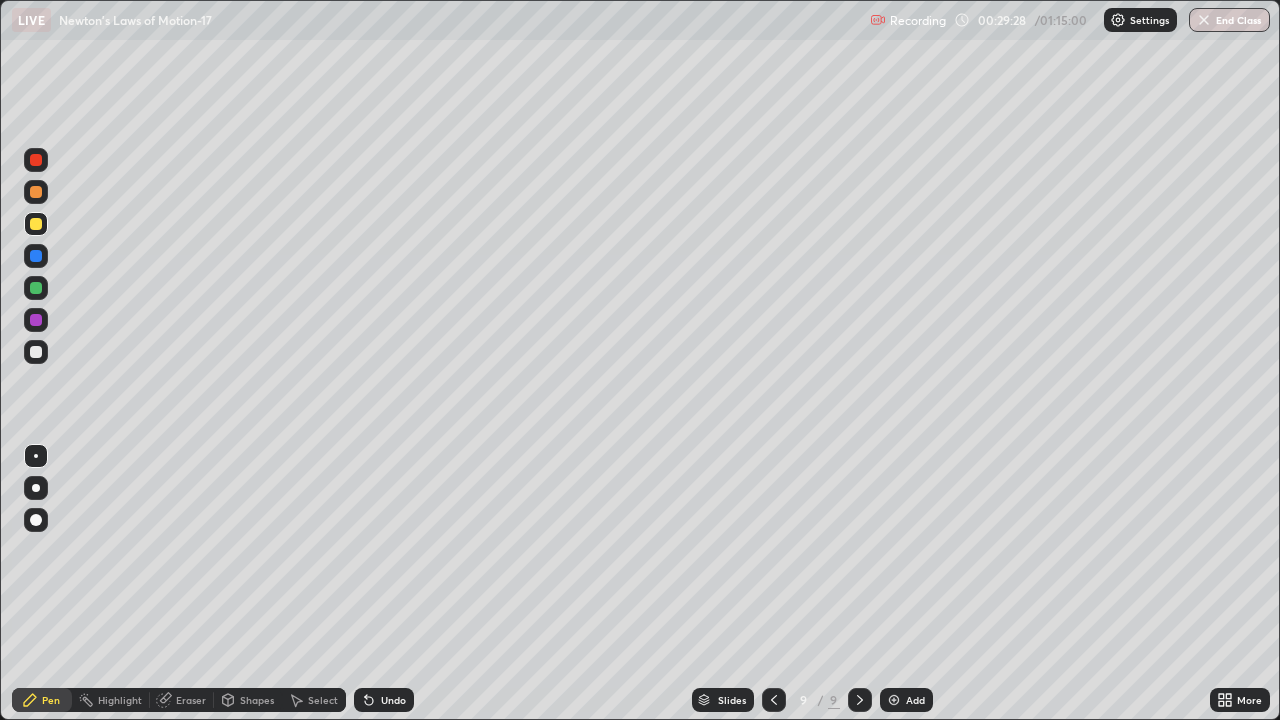 click at bounding box center [774, 700] 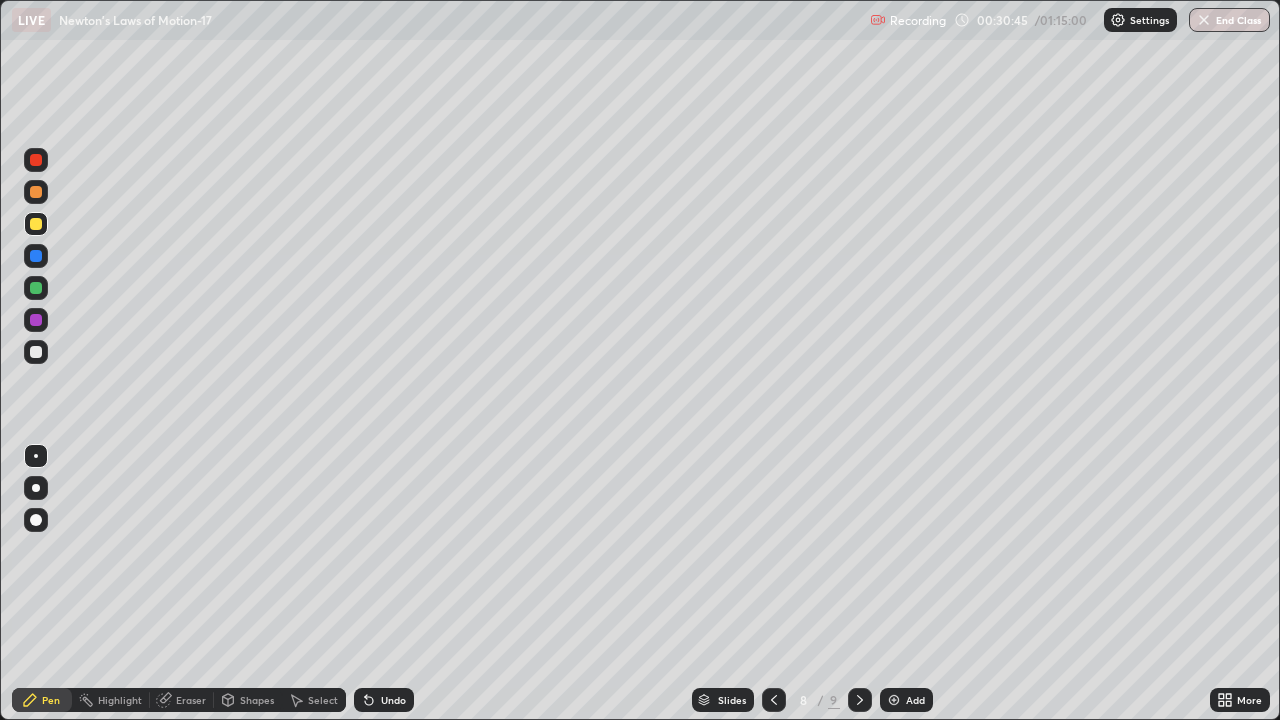 click 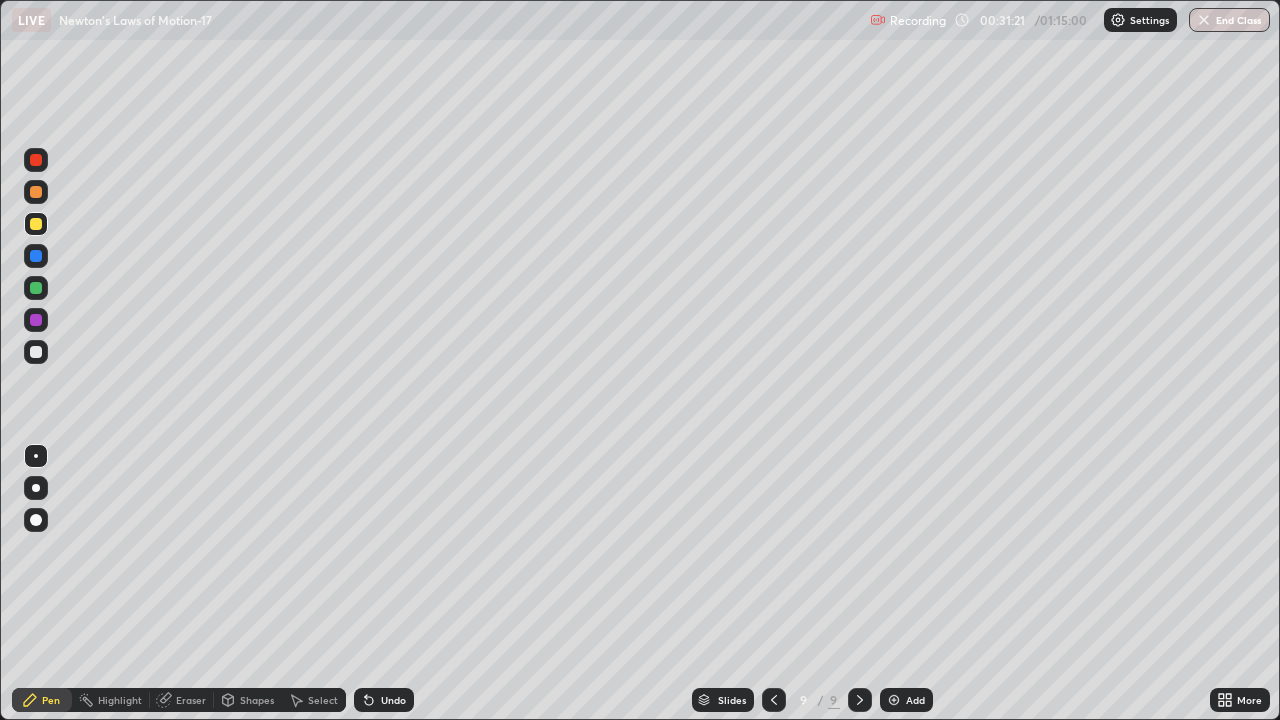 click at bounding box center (36, 288) 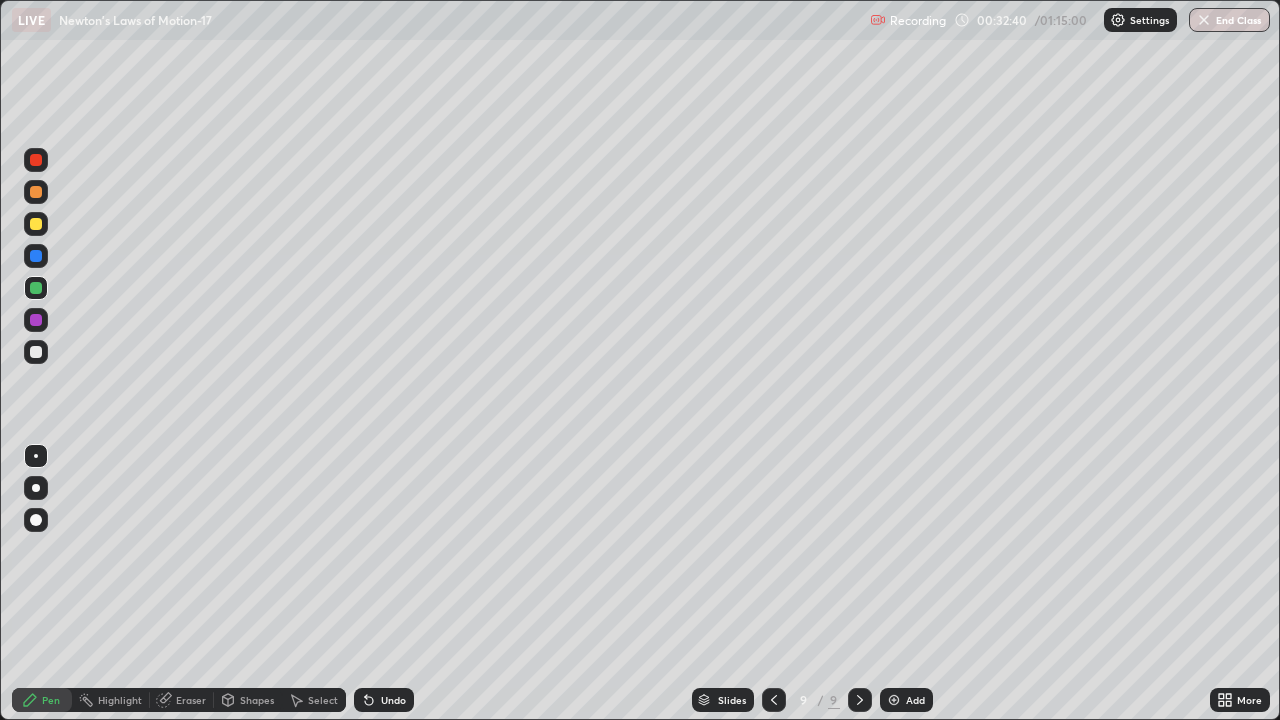 click at bounding box center [36, 224] 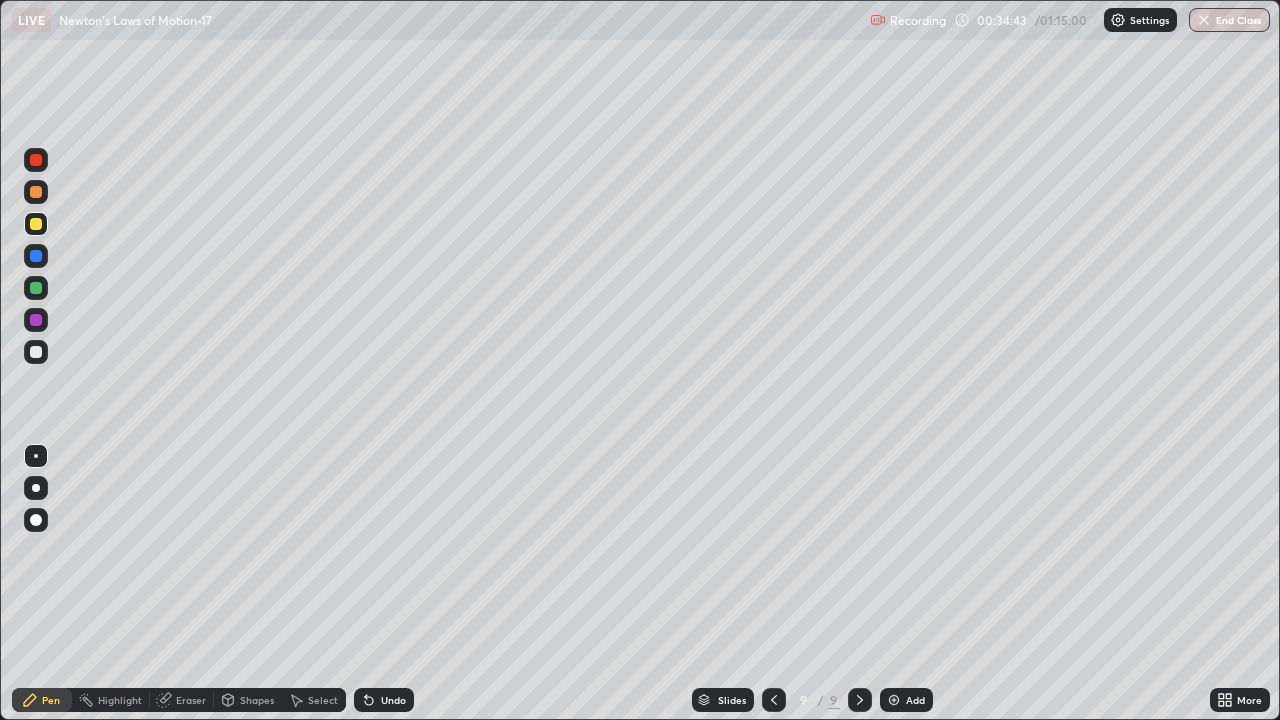 click on "Add" at bounding box center [915, 700] 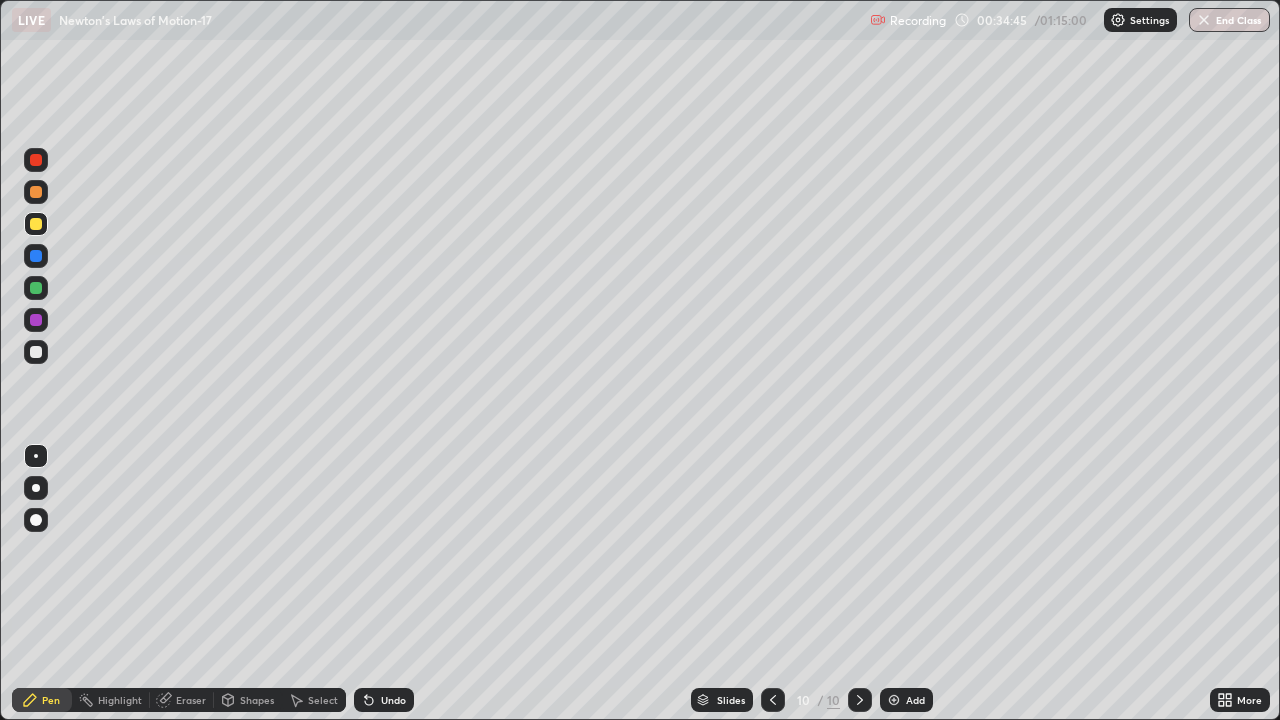click on "Shapes" at bounding box center [248, 700] 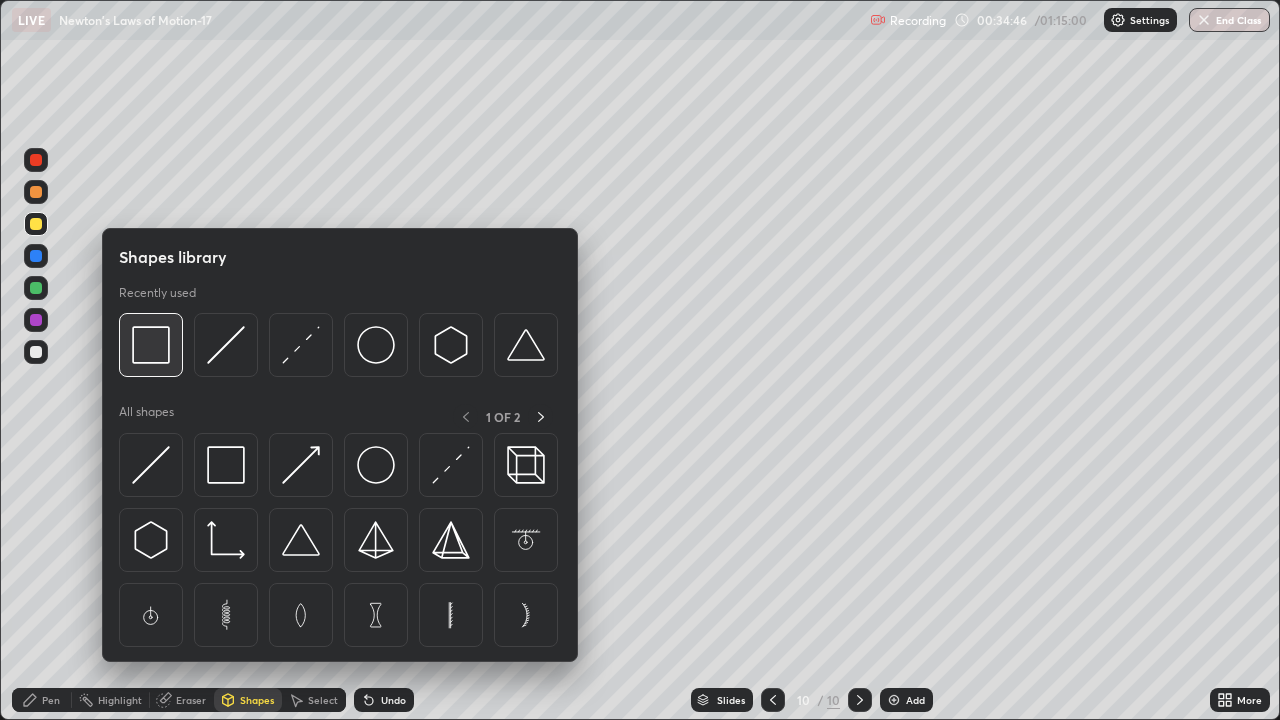 click at bounding box center [151, 345] 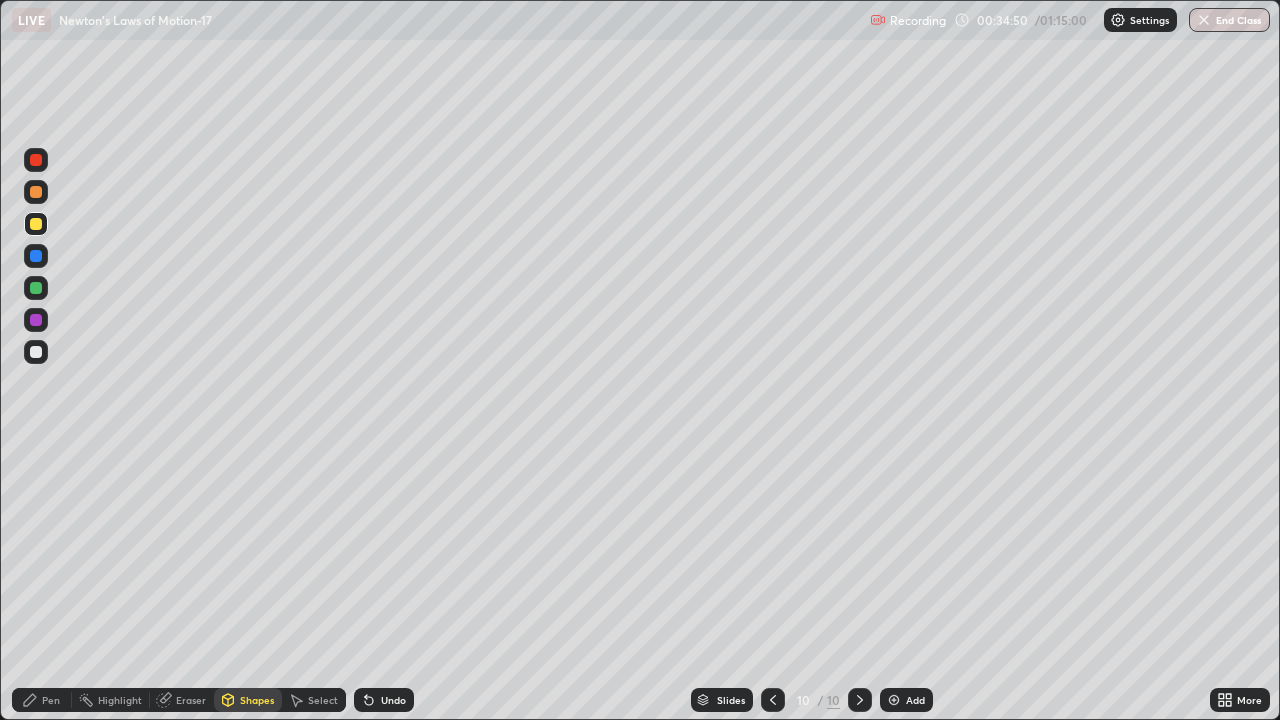 click on "Pen" at bounding box center (51, 700) 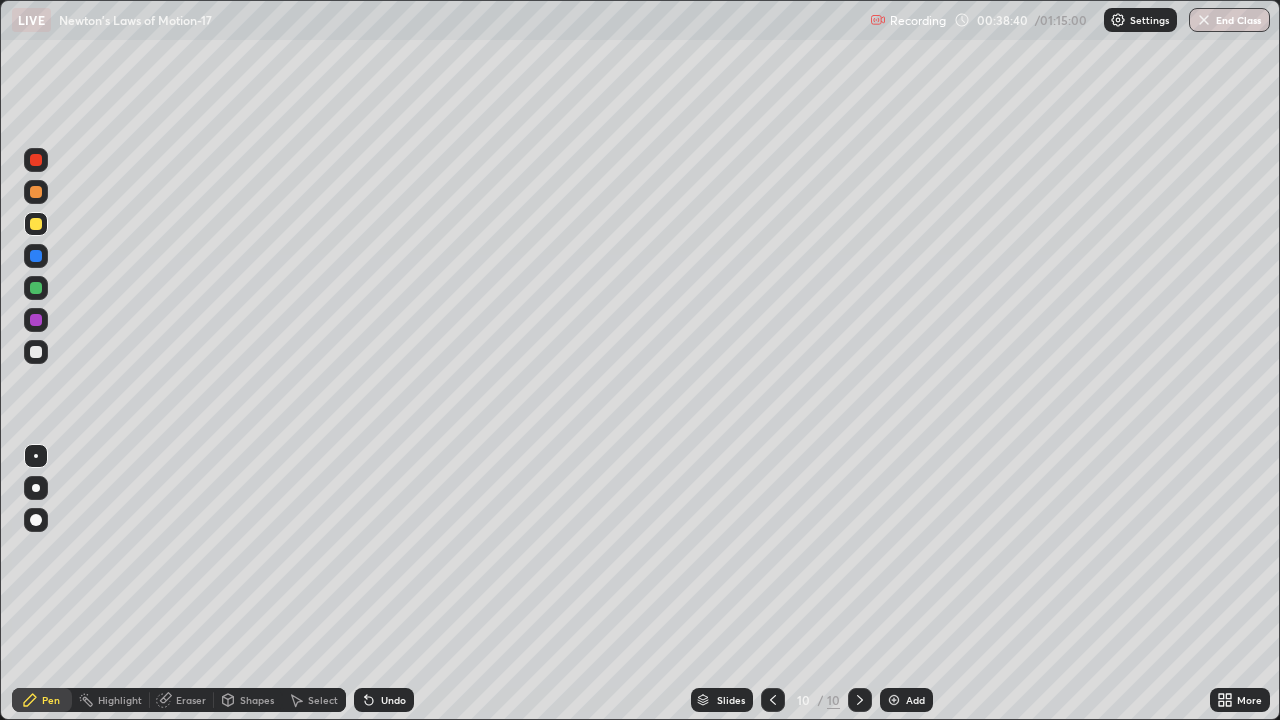 click on "Add" at bounding box center [906, 700] 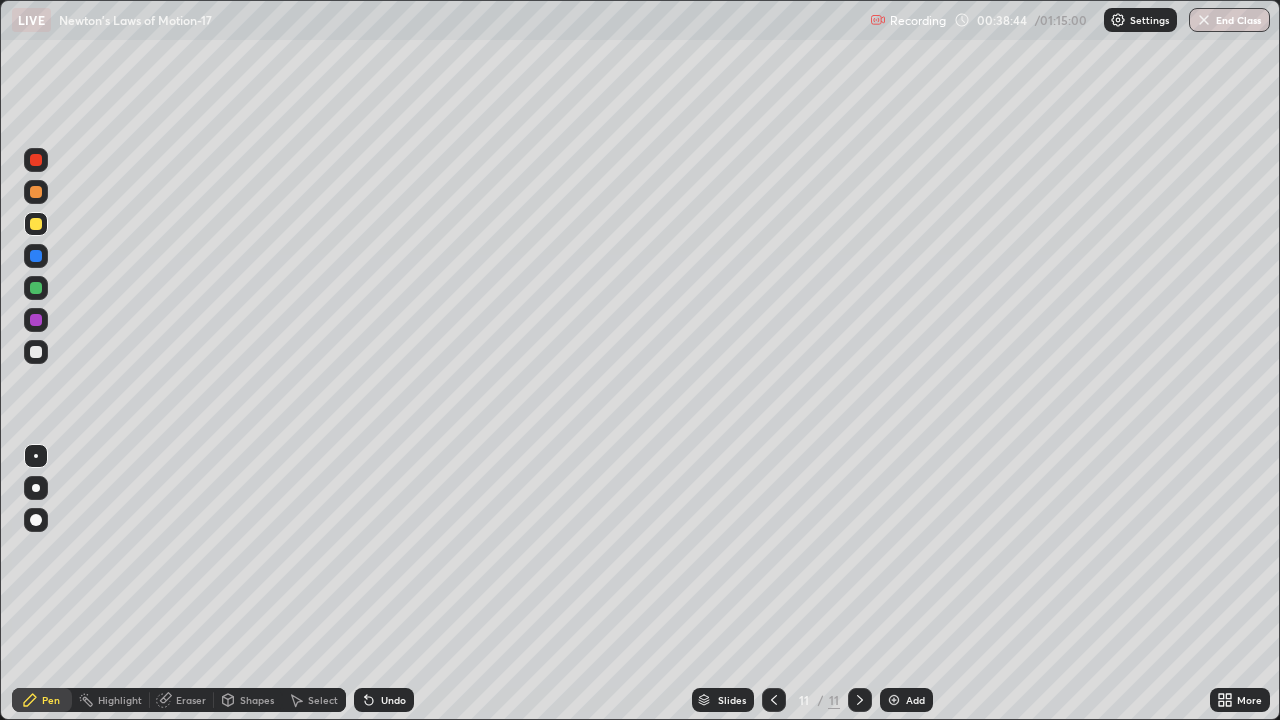 click 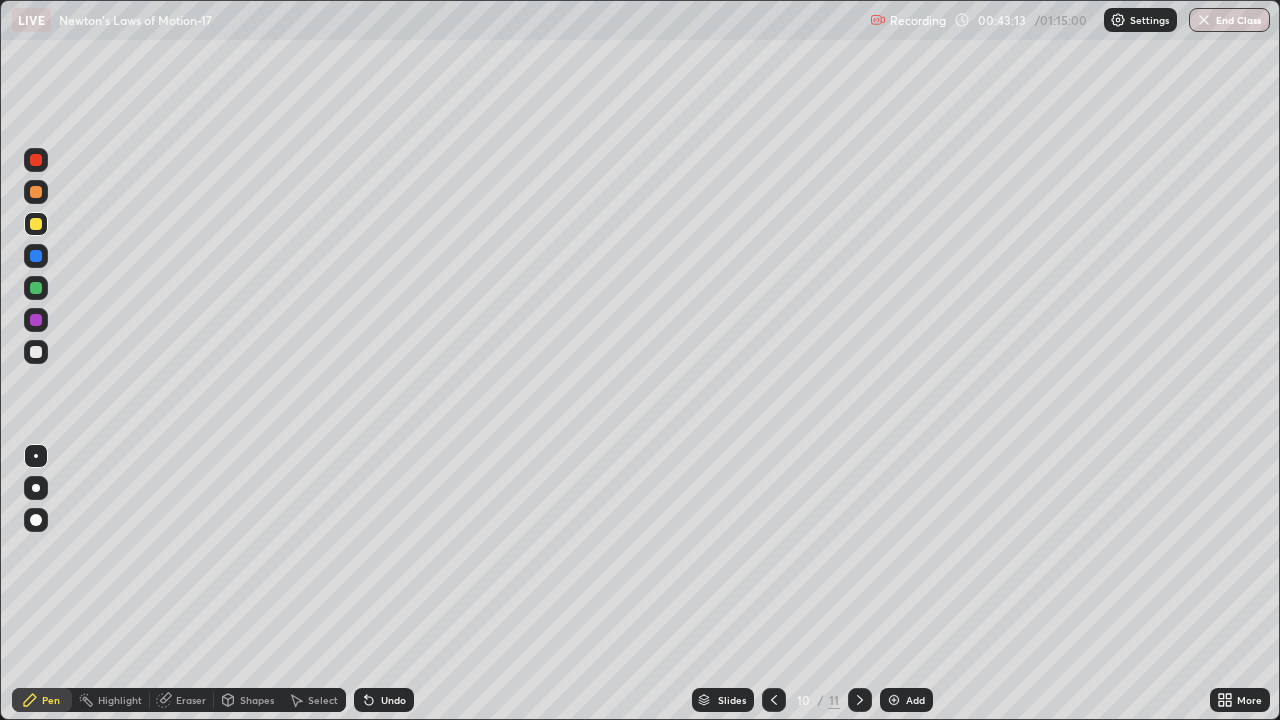 click 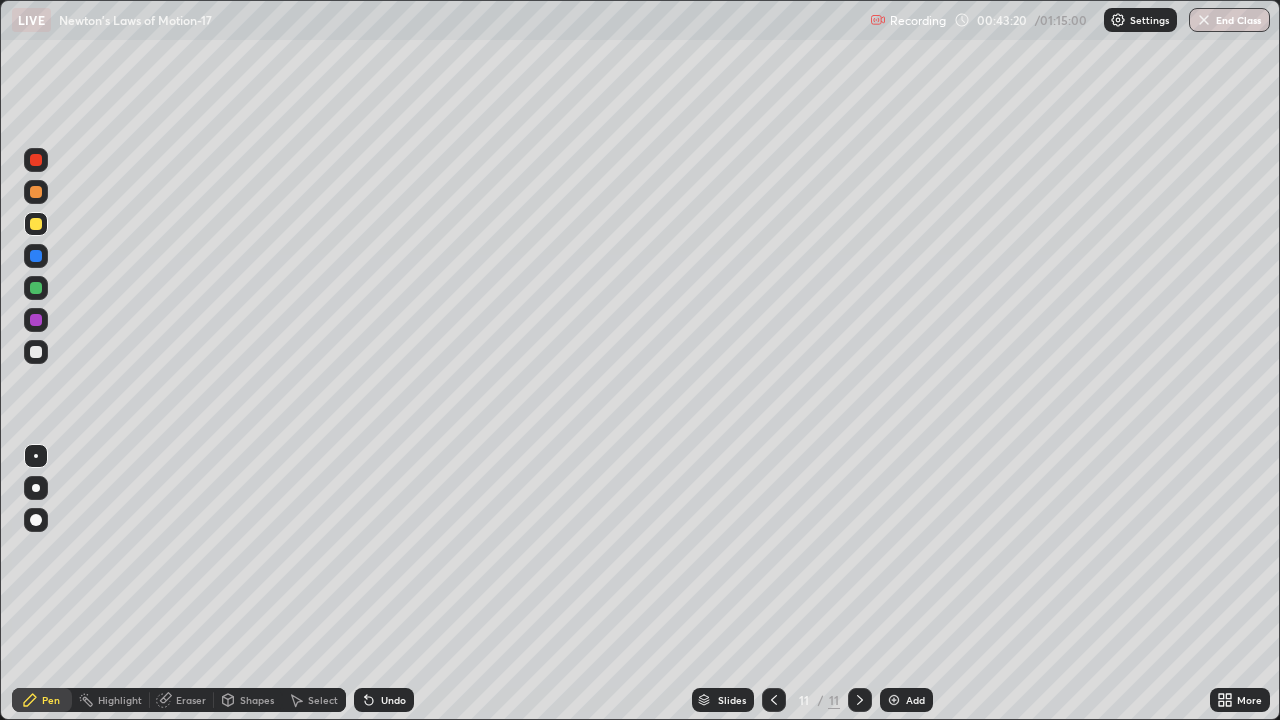 click on "Shapes" at bounding box center [257, 700] 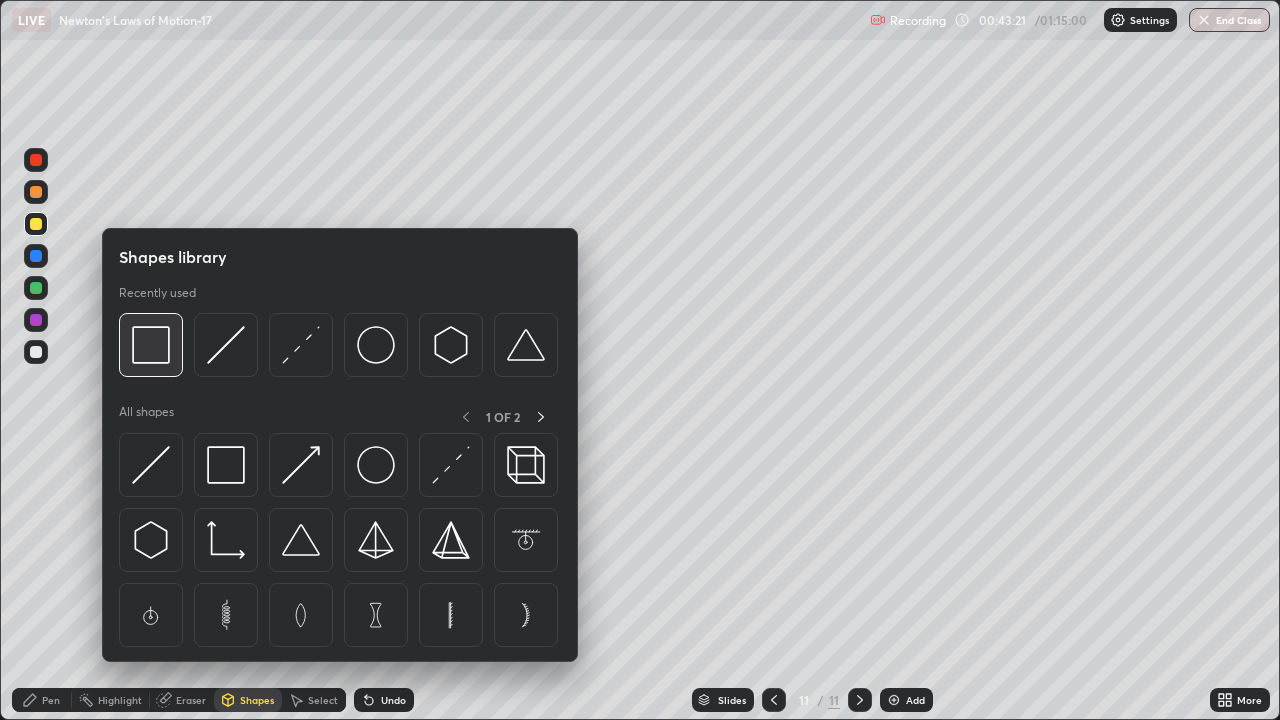 click at bounding box center (151, 345) 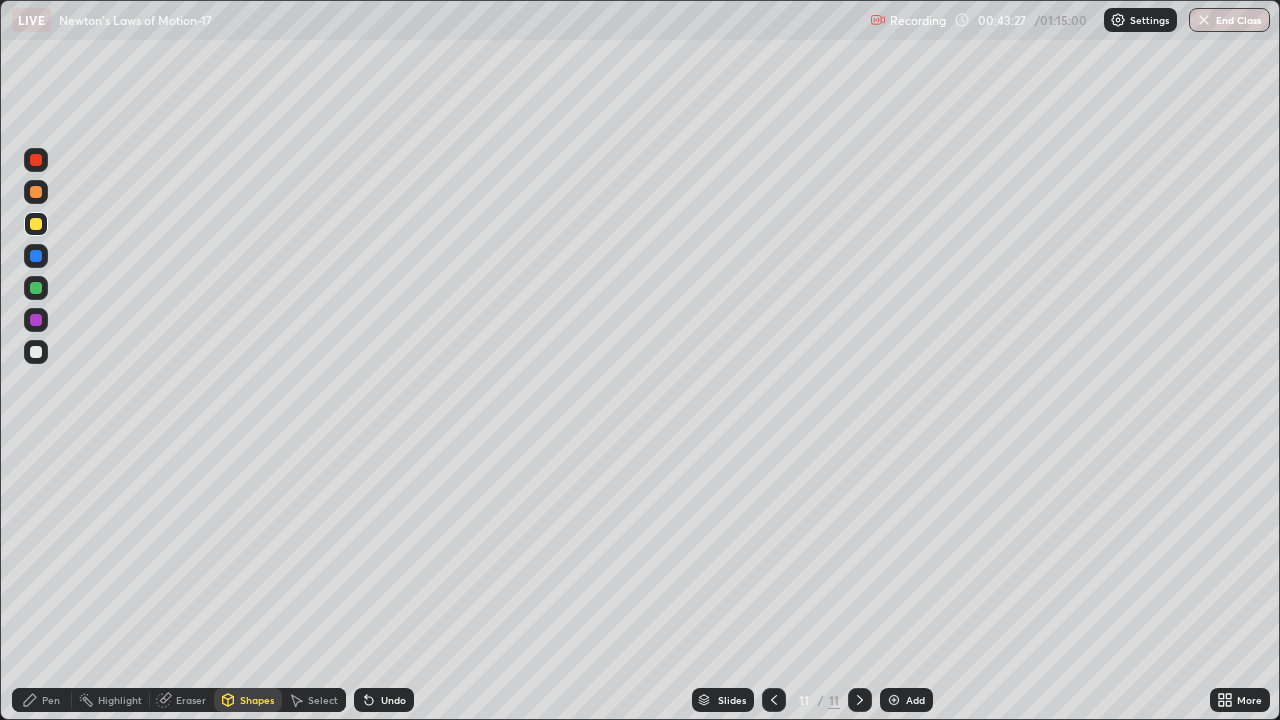 click on "Pen" at bounding box center [51, 700] 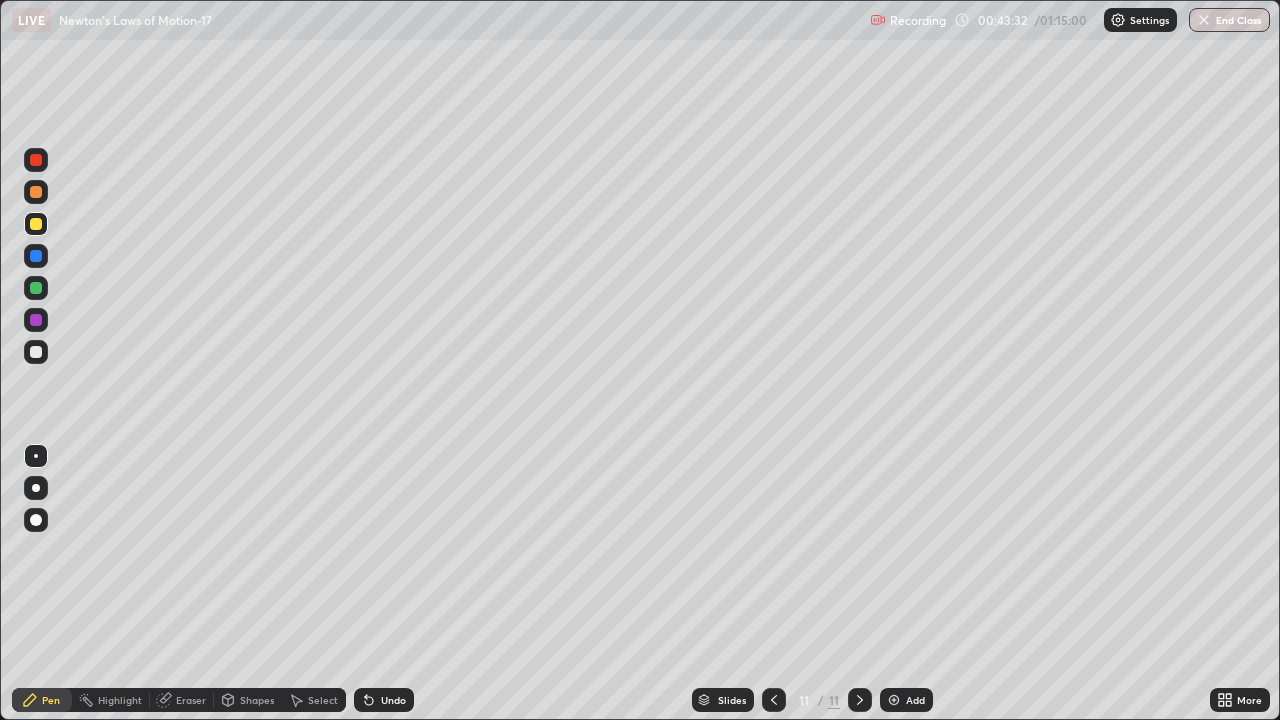 click on "Shapes" at bounding box center (257, 700) 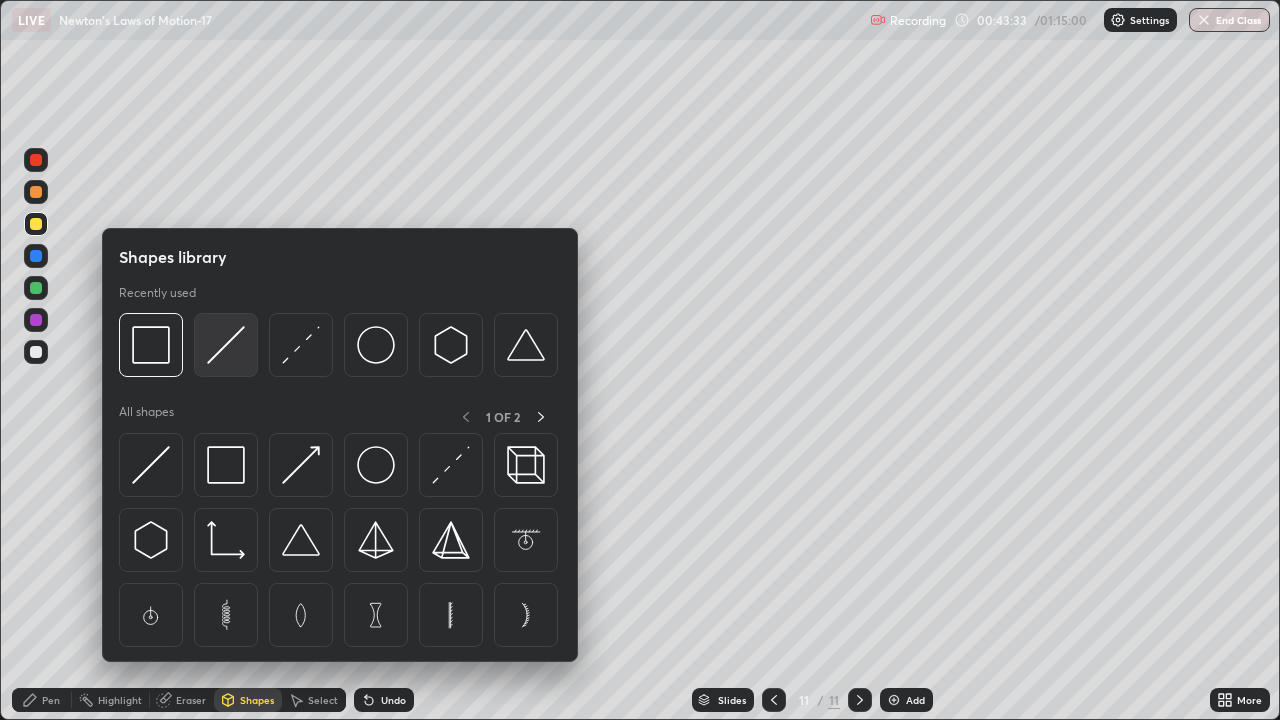 click at bounding box center (226, 345) 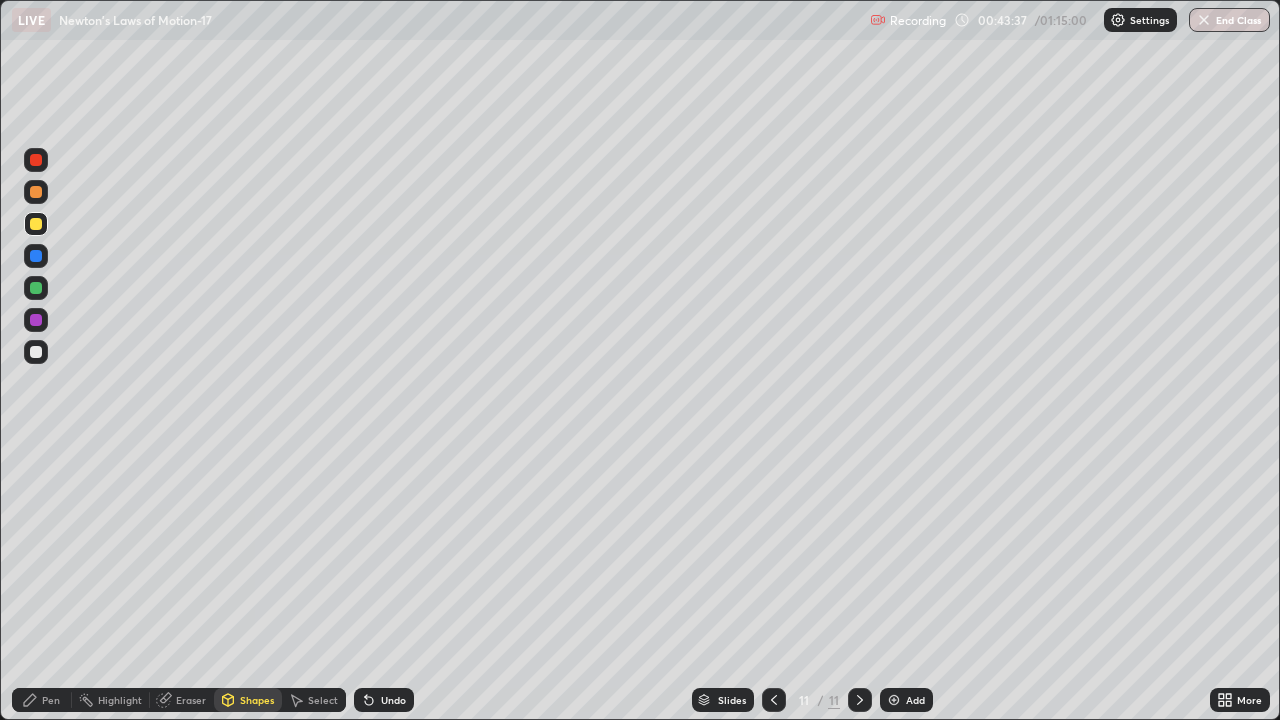 click on "Pen" at bounding box center [51, 700] 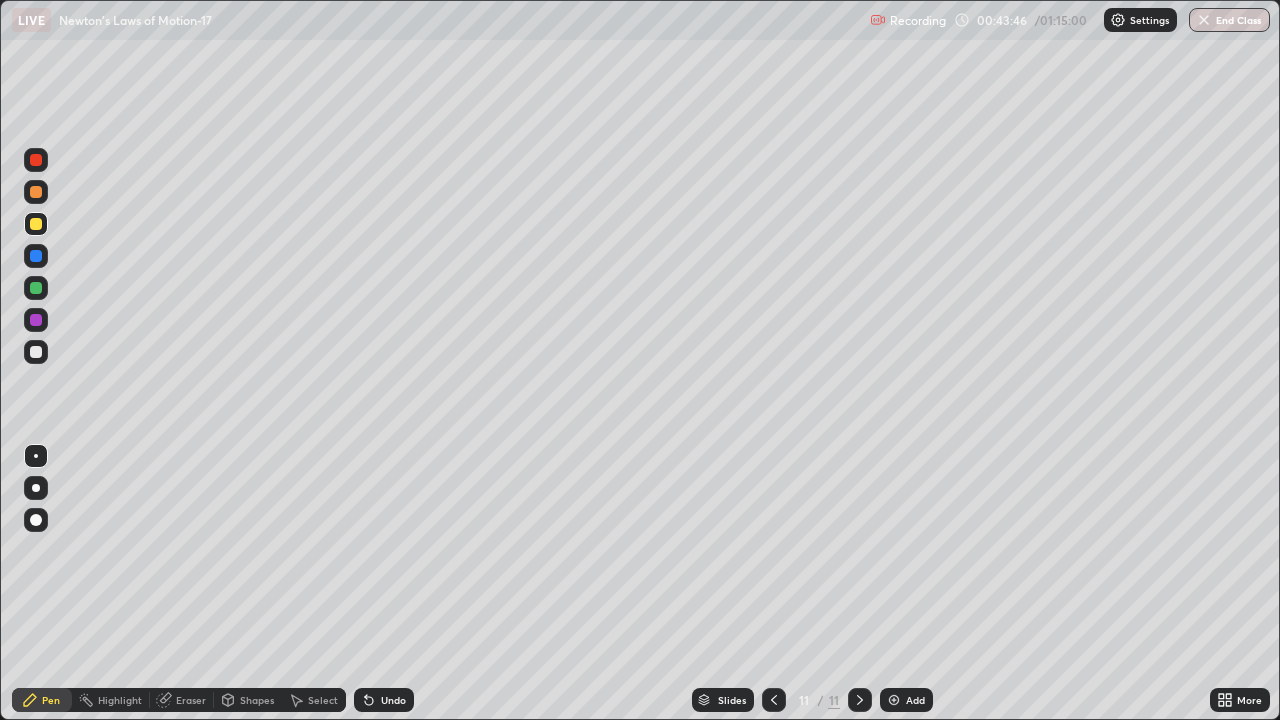 click at bounding box center (36, 352) 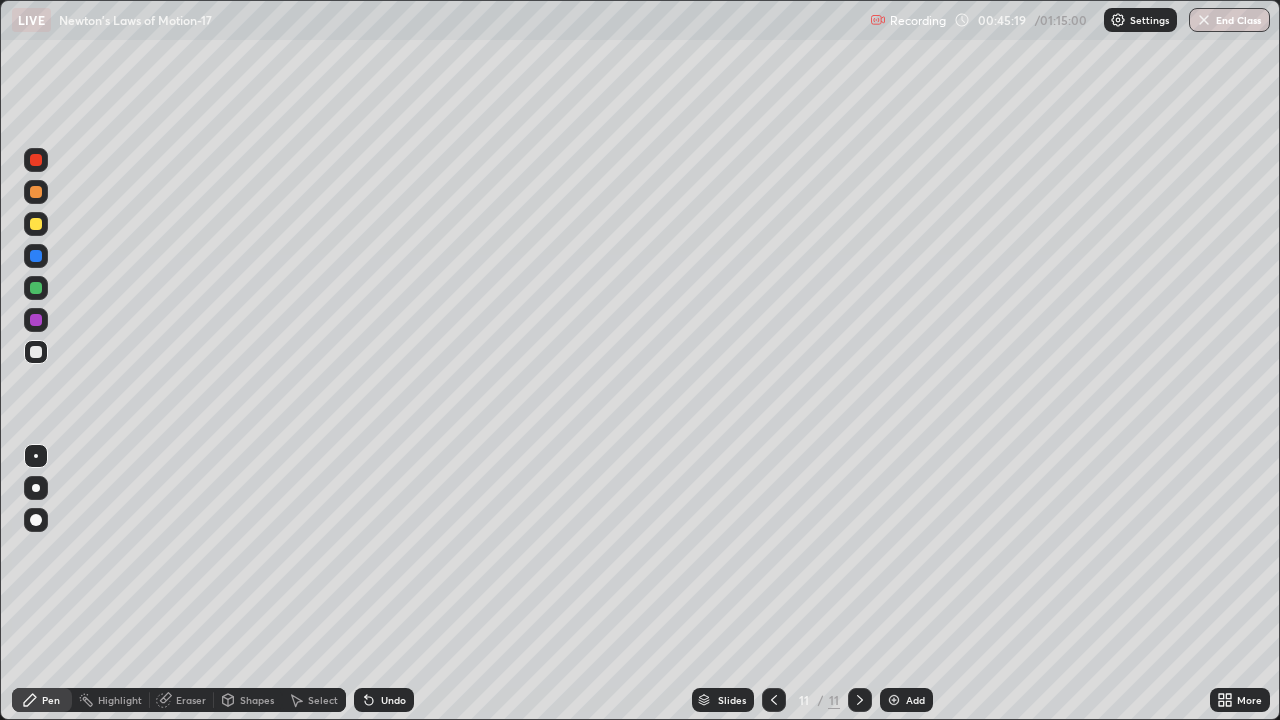 click at bounding box center [36, 288] 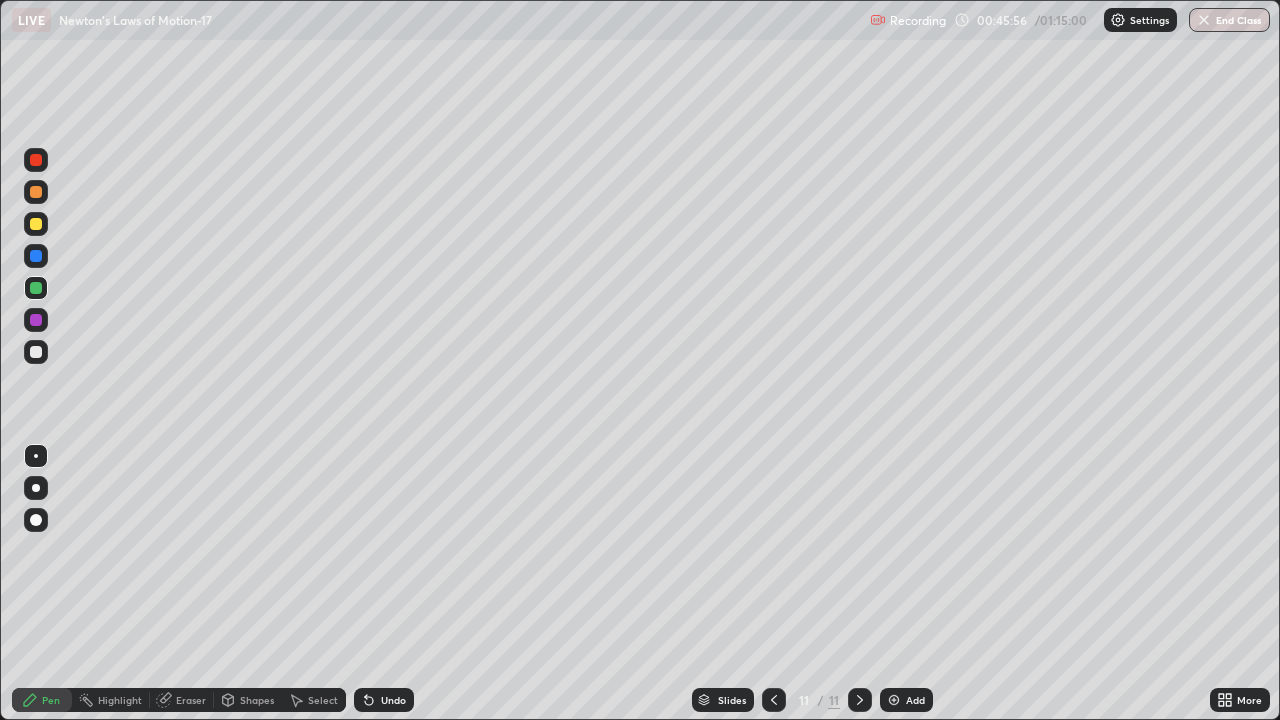 click at bounding box center (36, 320) 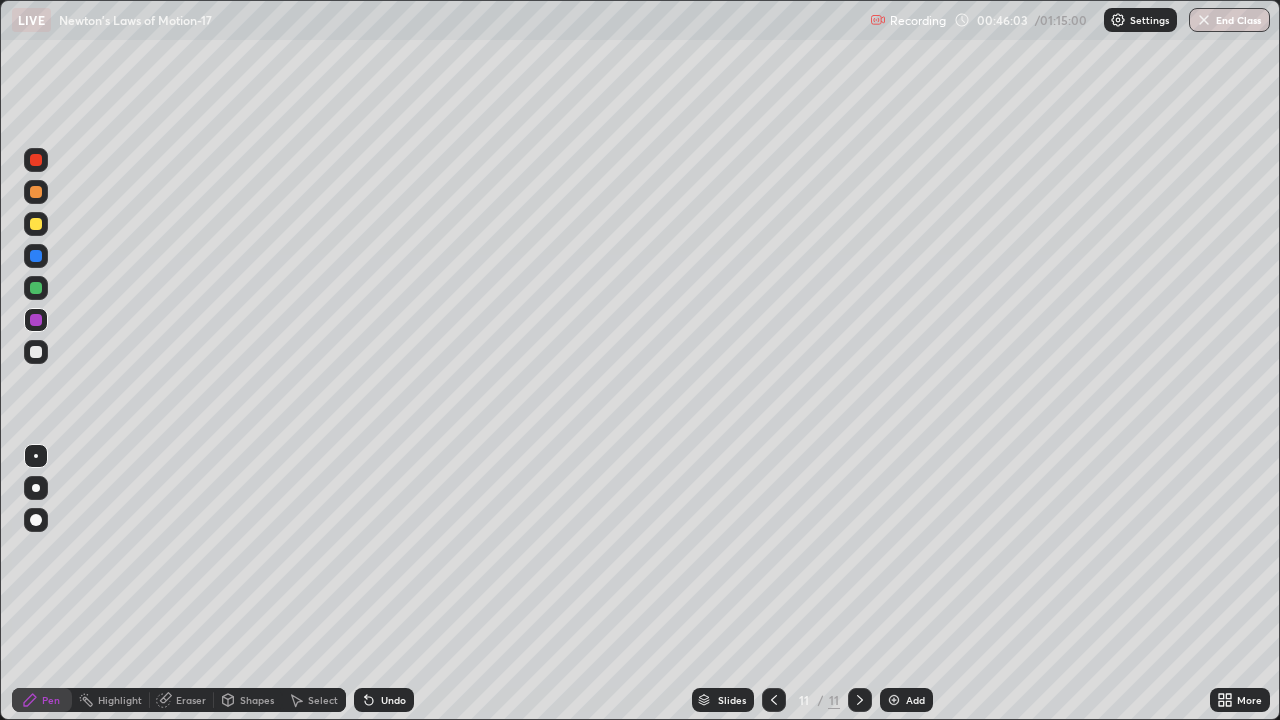click at bounding box center (36, 224) 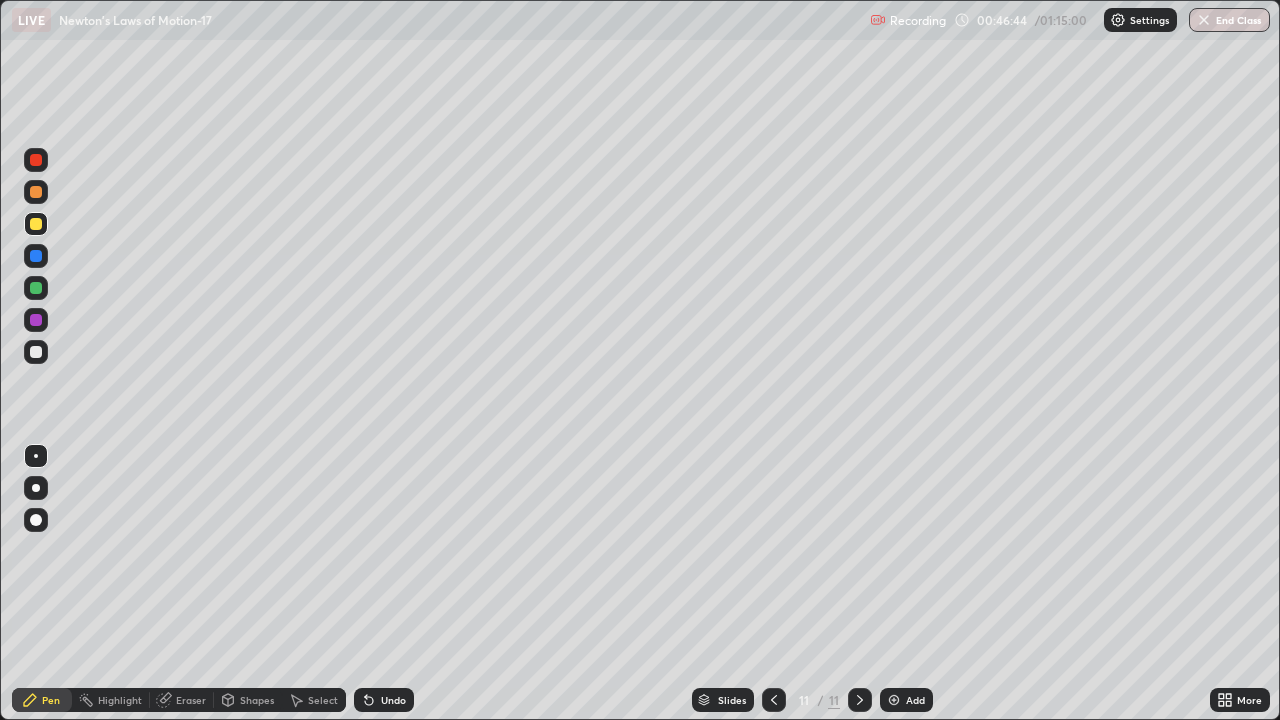 click on "Eraser" at bounding box center [191, 700] 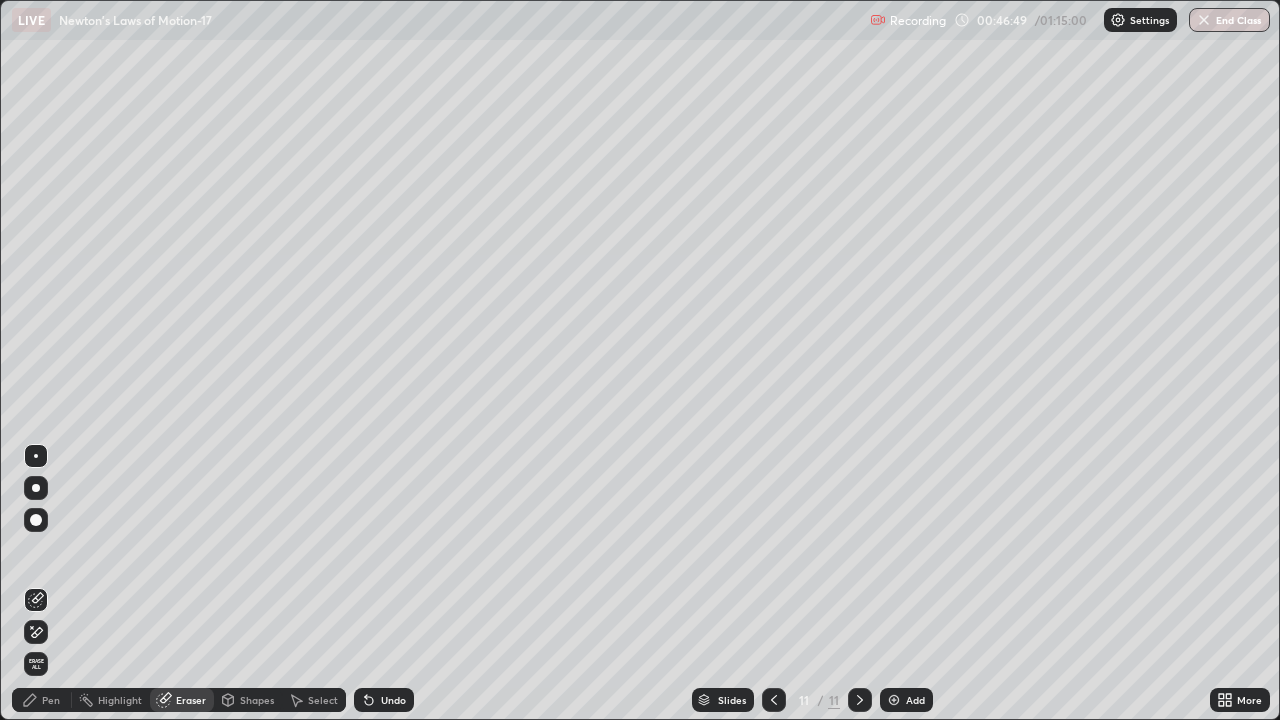 click on "Pen" at bounding box center [51, 700] 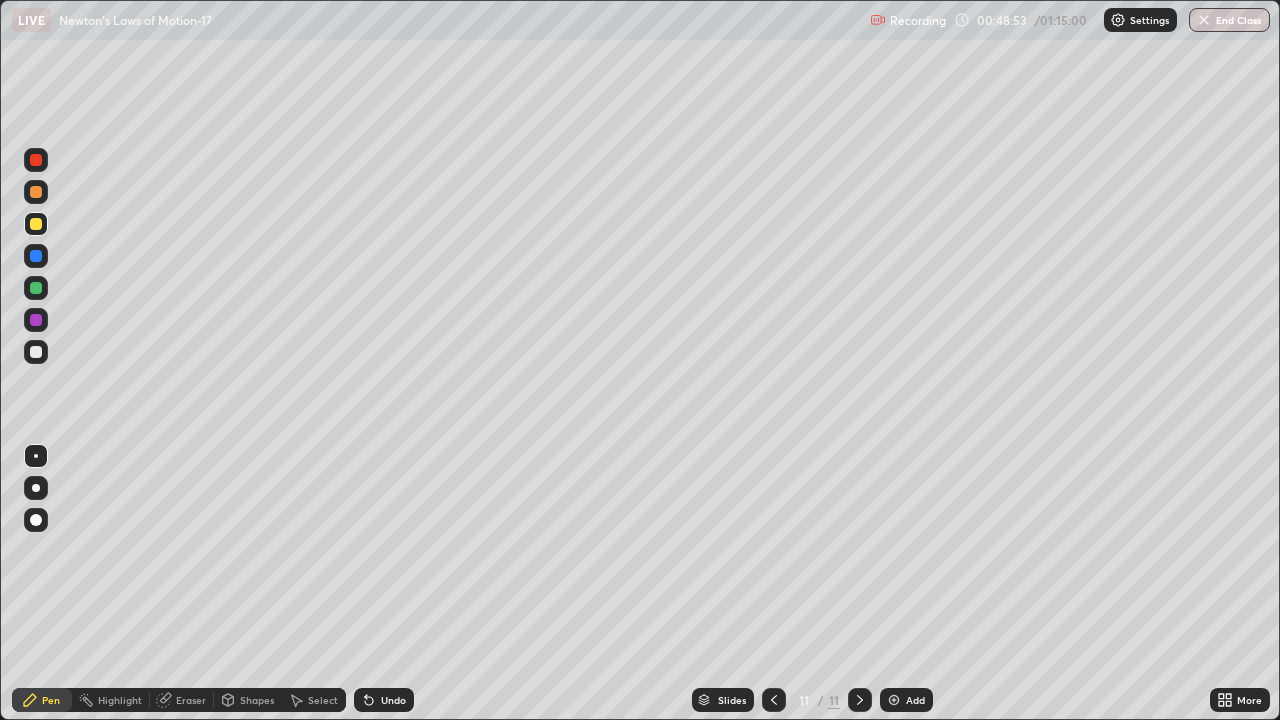 click on "Add" at bounding box center [906, 700] 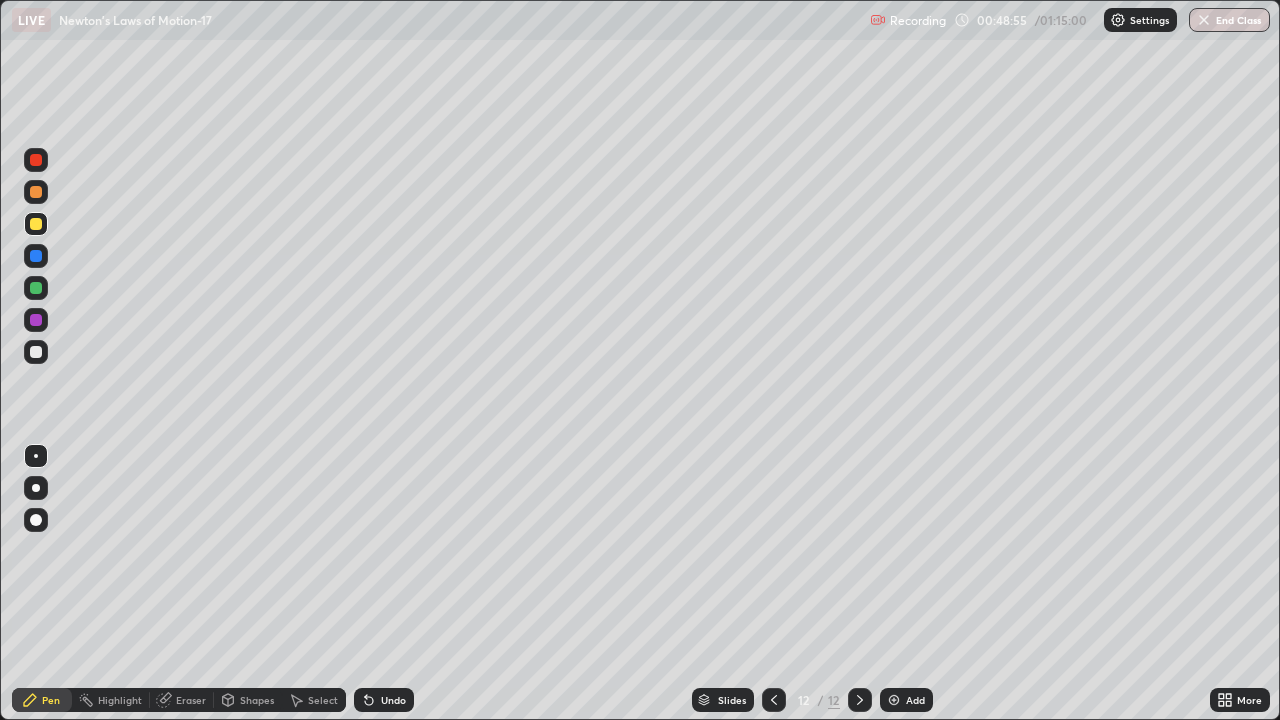 click on "Shapes" at bounding box center (257, 700) 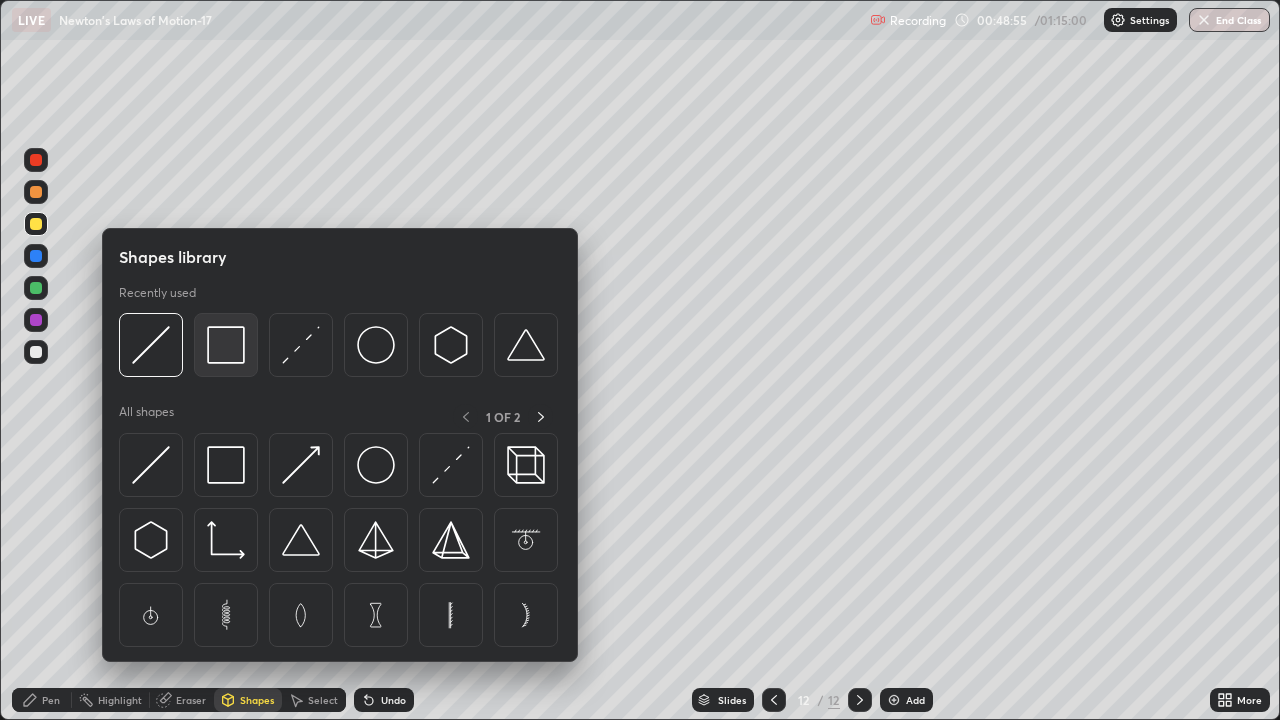 click at bounding box center (226, 345) 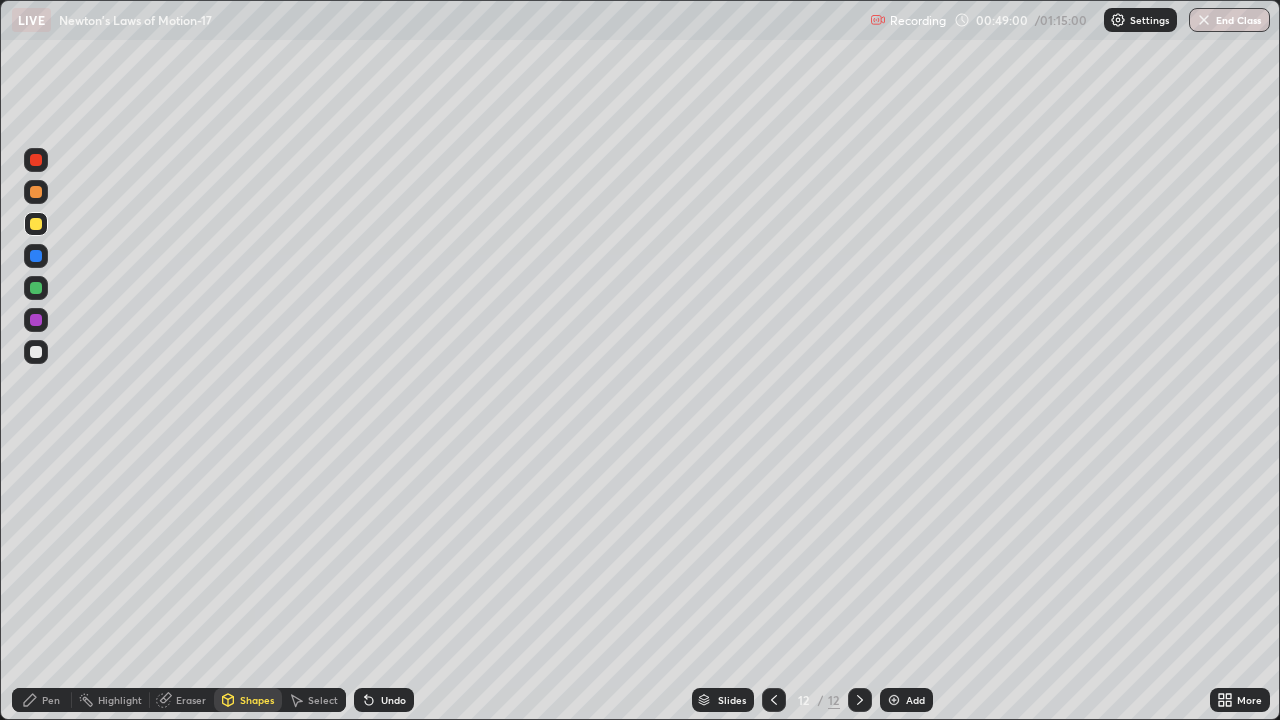 click on "Pen" at bounding box center (51, 700) 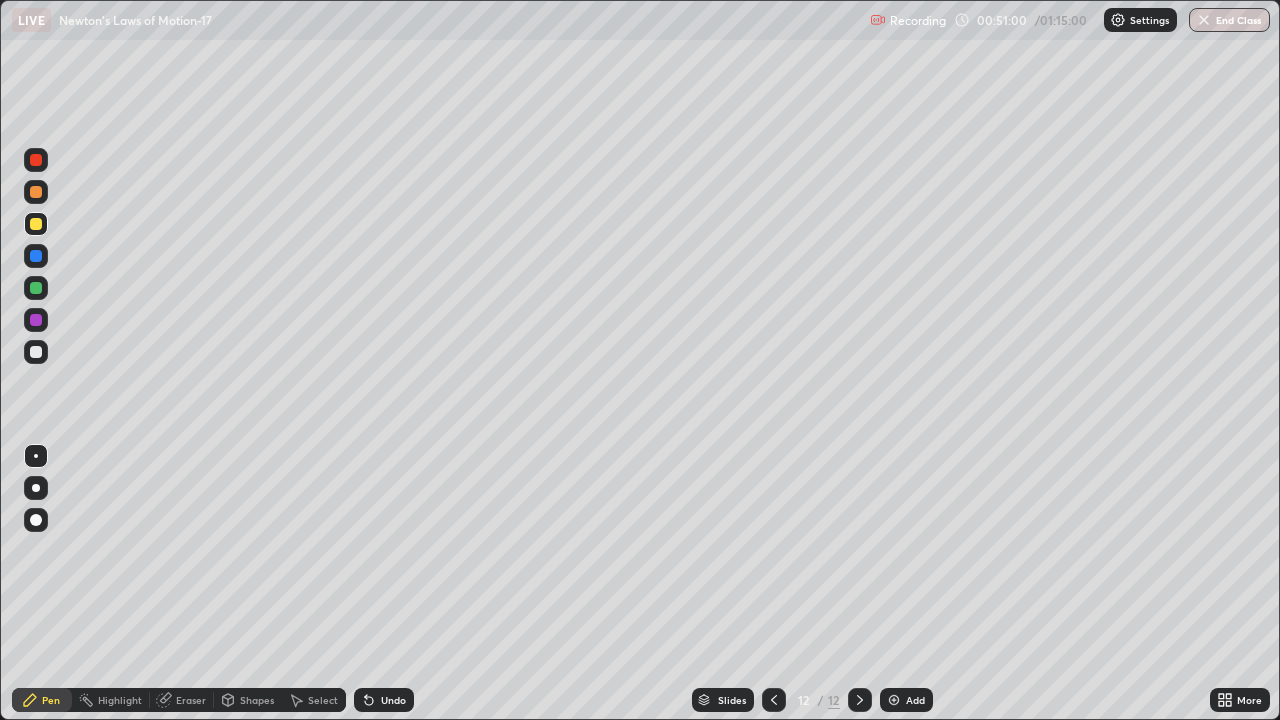 click at bounding box center (36, 352) 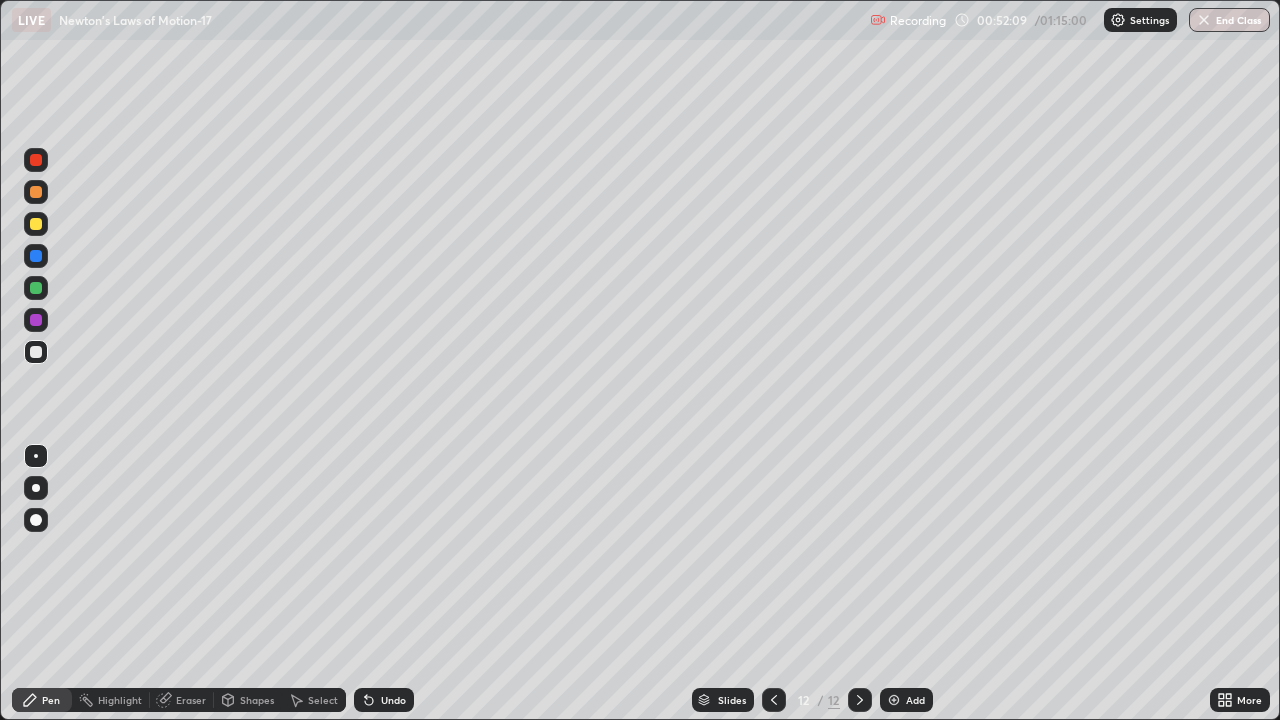 click at bounding box center (36, 288) 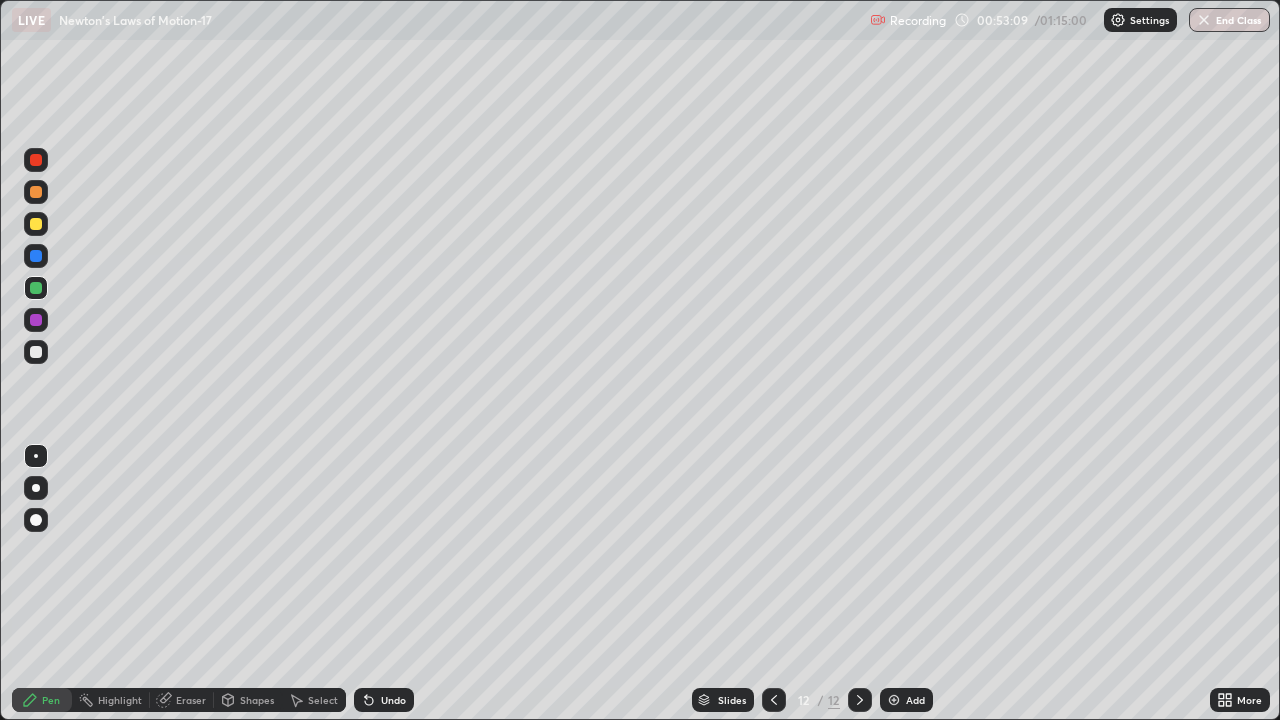 click on "Add" at bounding box center (915, 700) 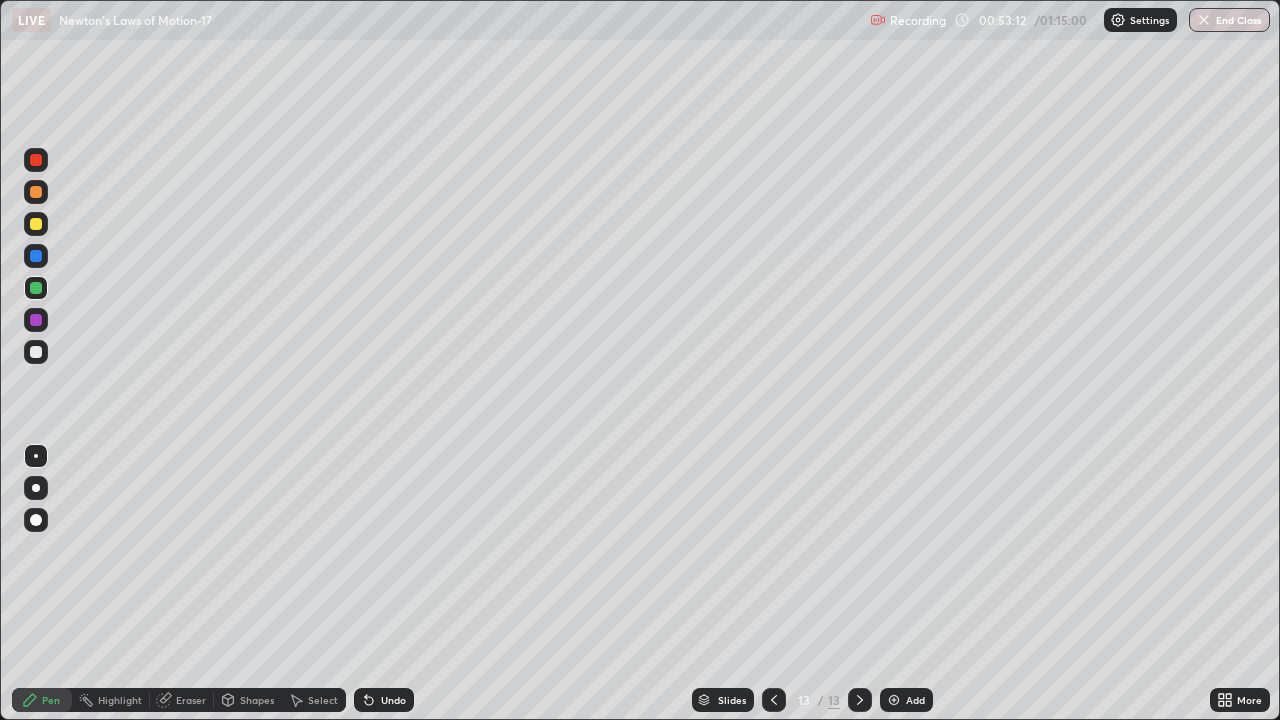 click at bounding box center (36, 224) 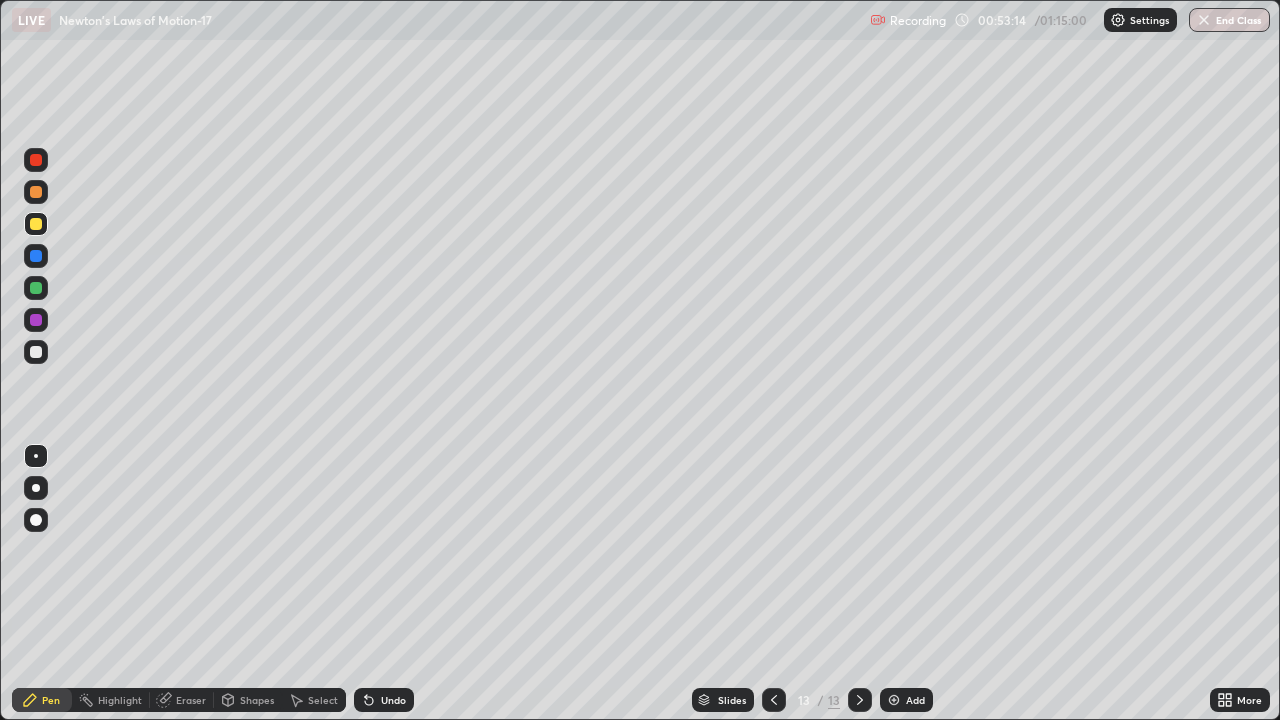 click on "Eraser" at bounding box center (191, 700) 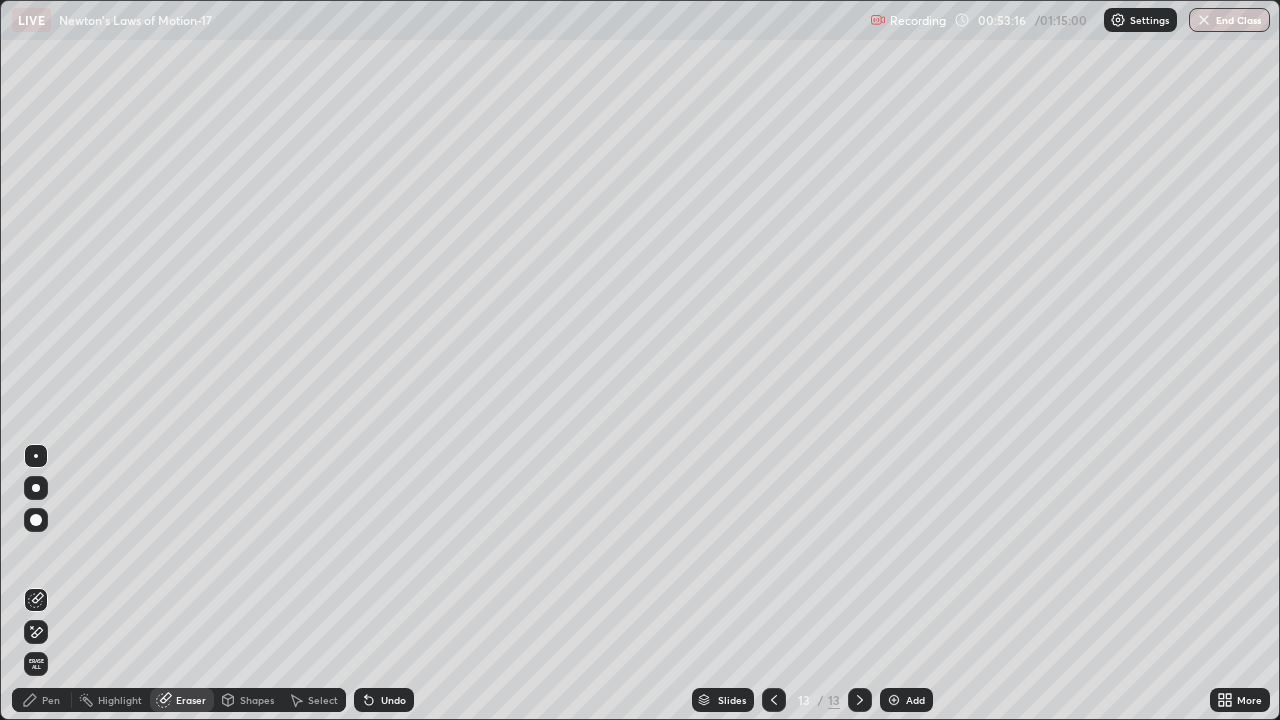 click on "Pen" at bounding box center [51, 700] 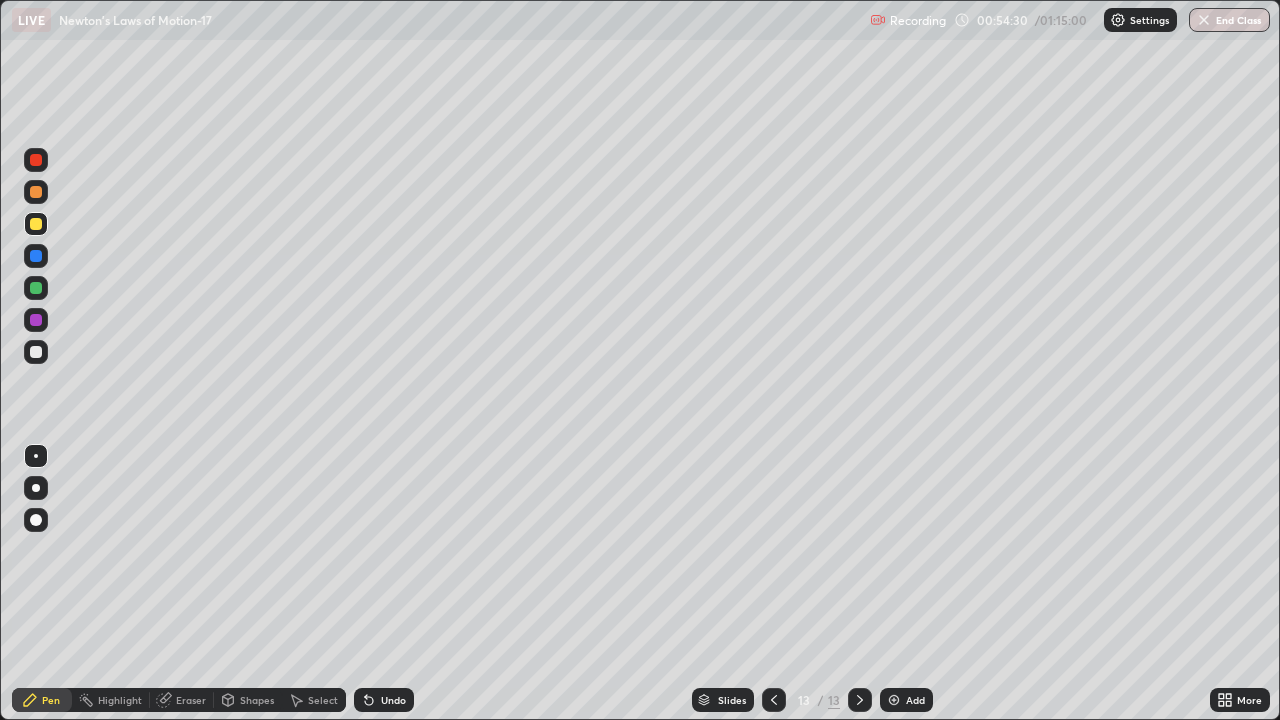 click at bounding box center [36, 352] 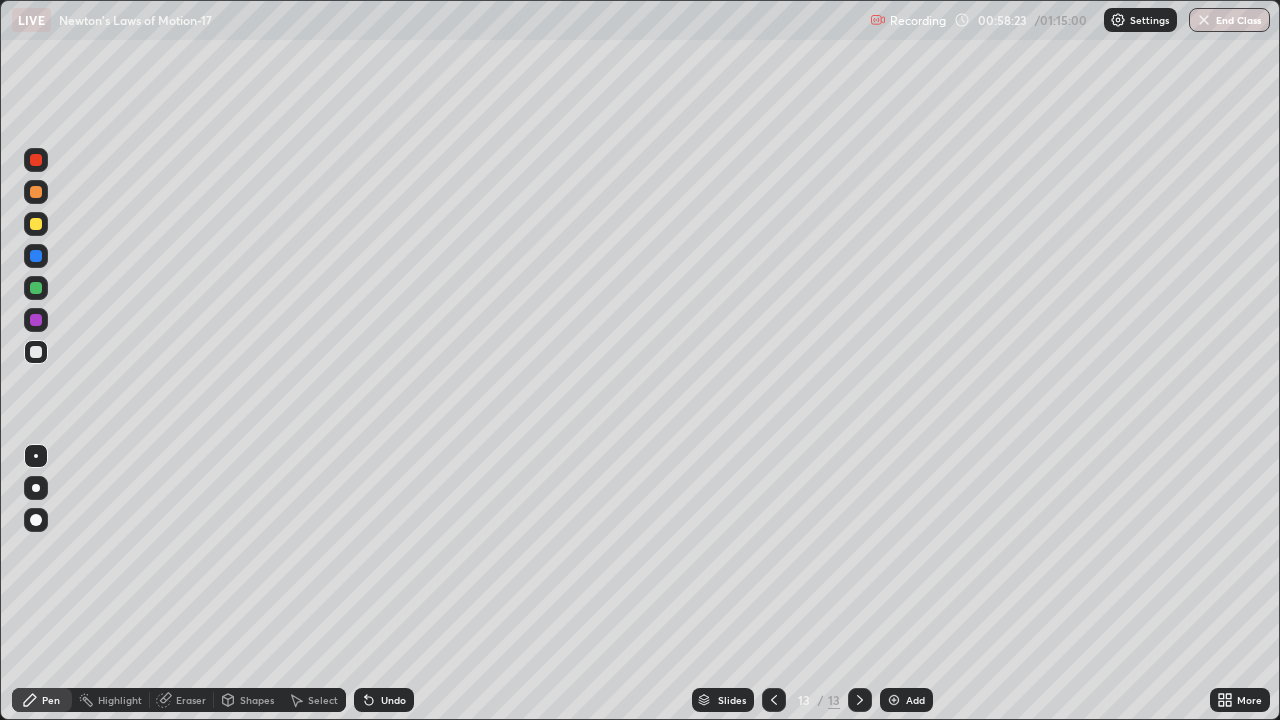 click on "Add" at bounding box center (906, 700) 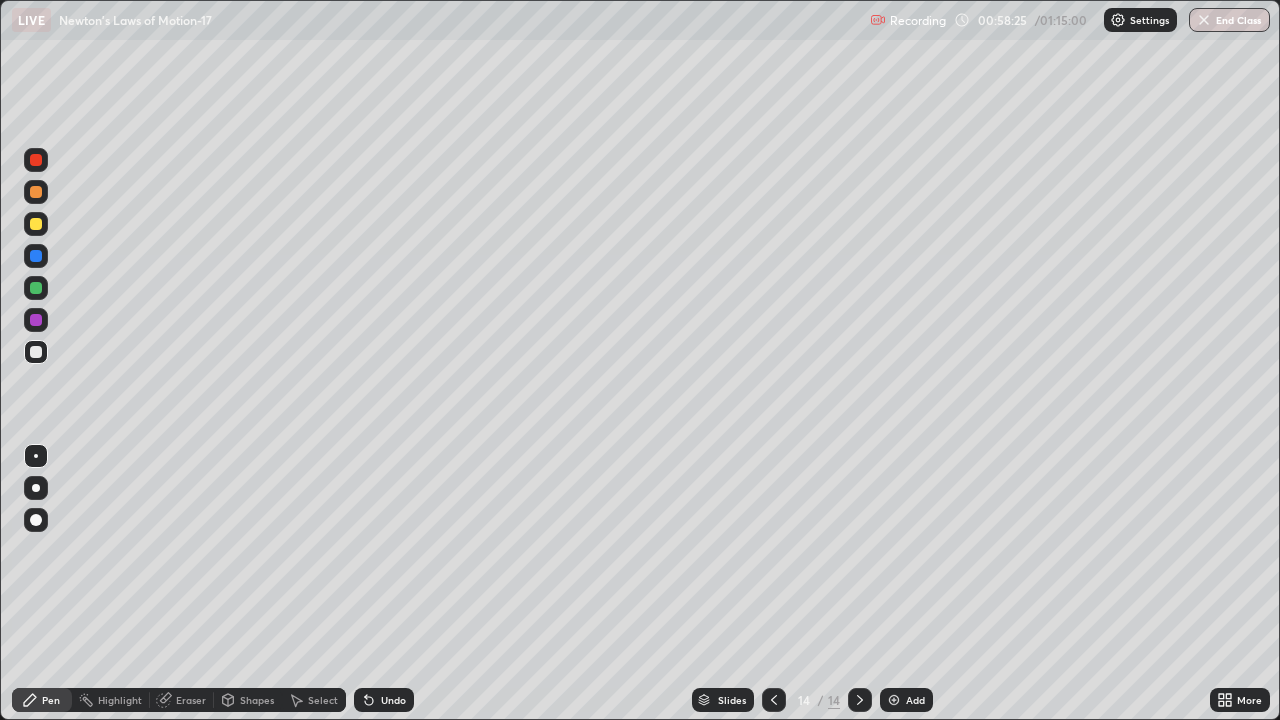 click at bounding box center (36, 224) 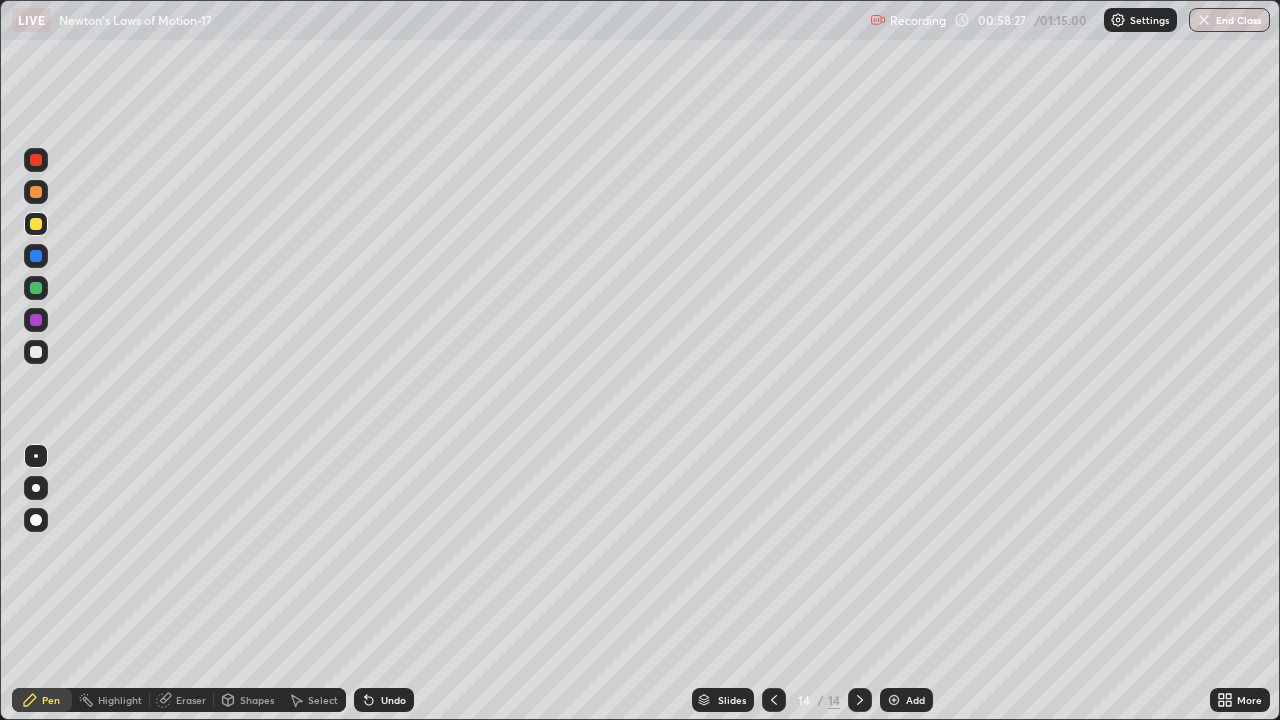 click on "Shapes" at bounding box center (248, 700) 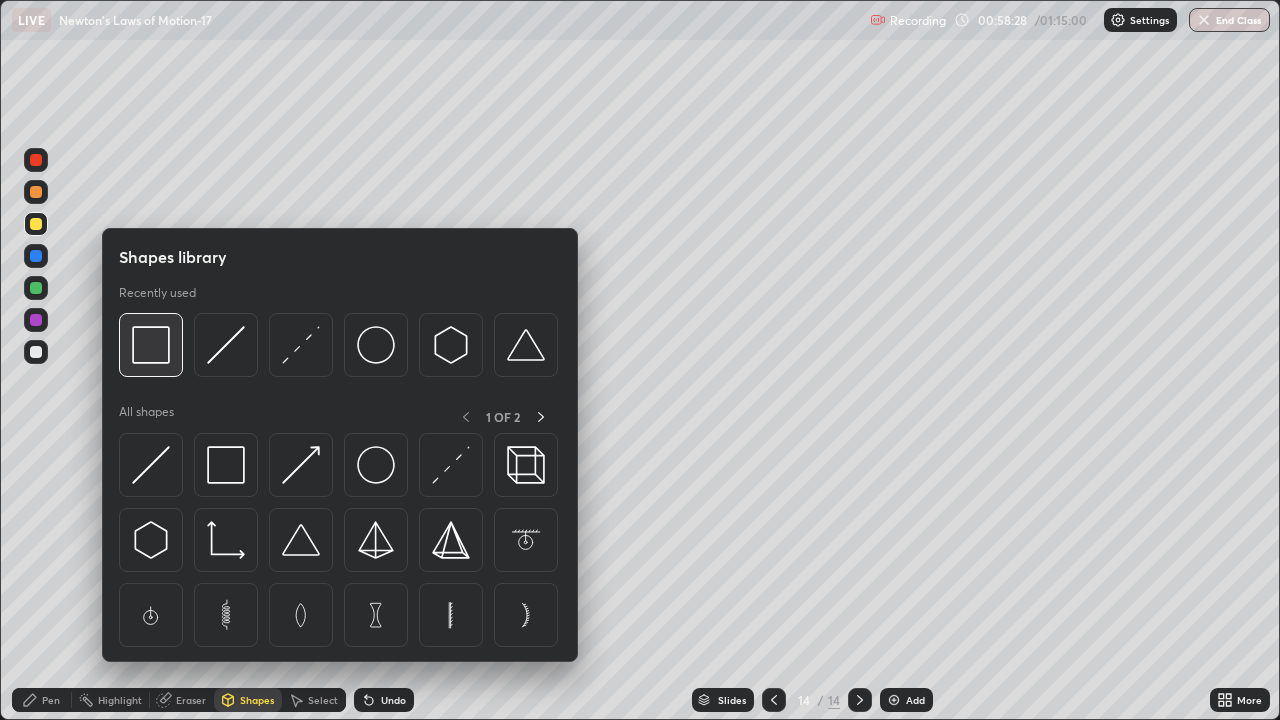 click at bounding box center [151, 345] 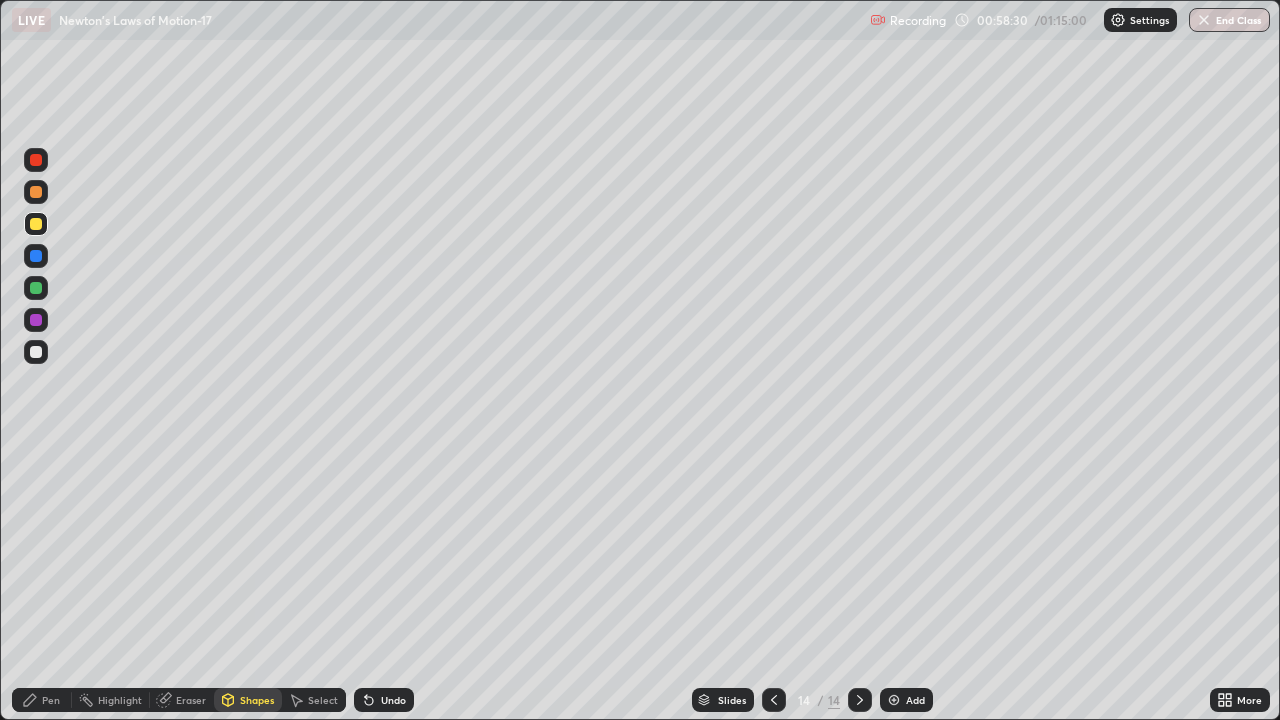 click on "Pen" at bounding box center (51, 700) 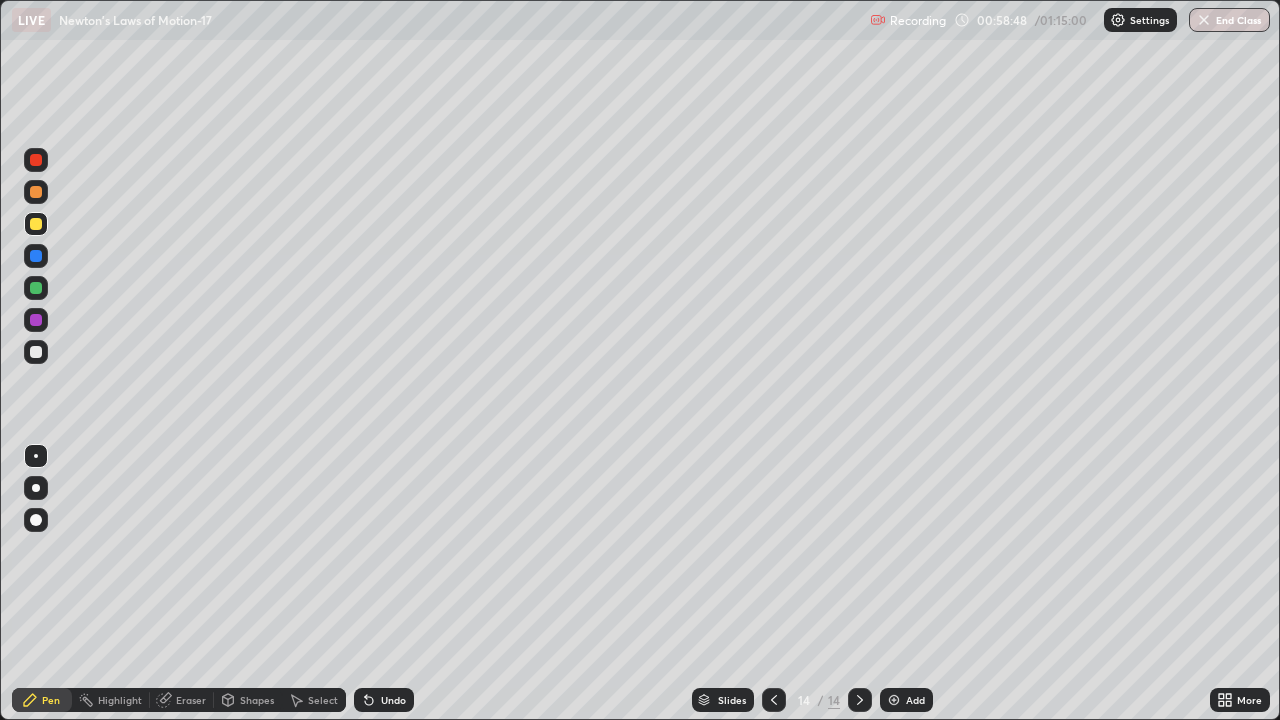 click at bounding box center [36, 352] 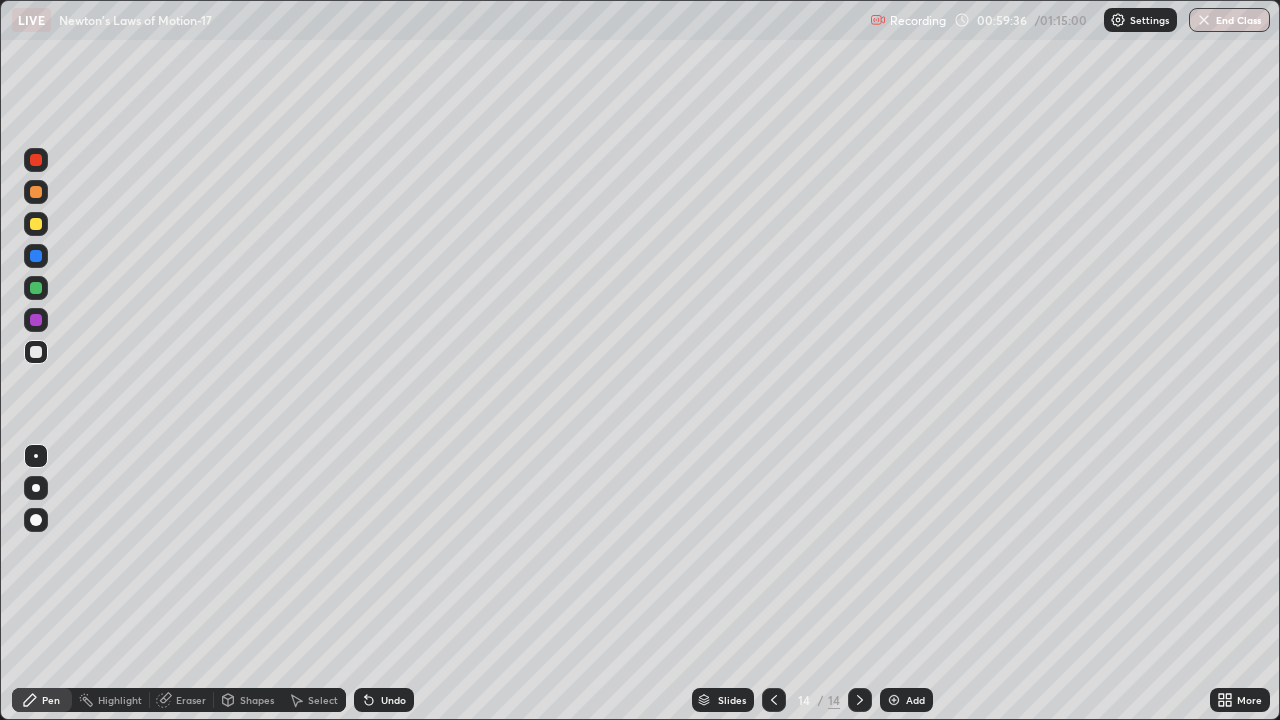 click on "Eraser" at bounding box center (191, 700) 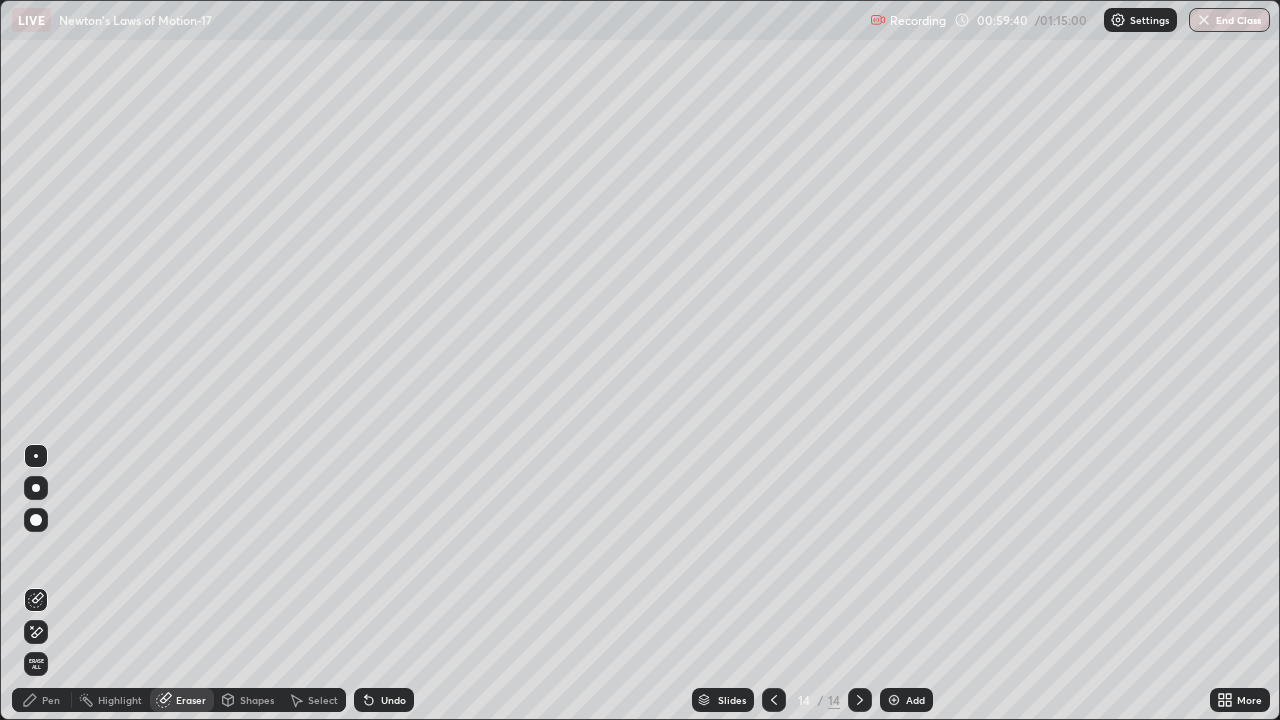 click on "Pen" at bounding box center [51, 700] 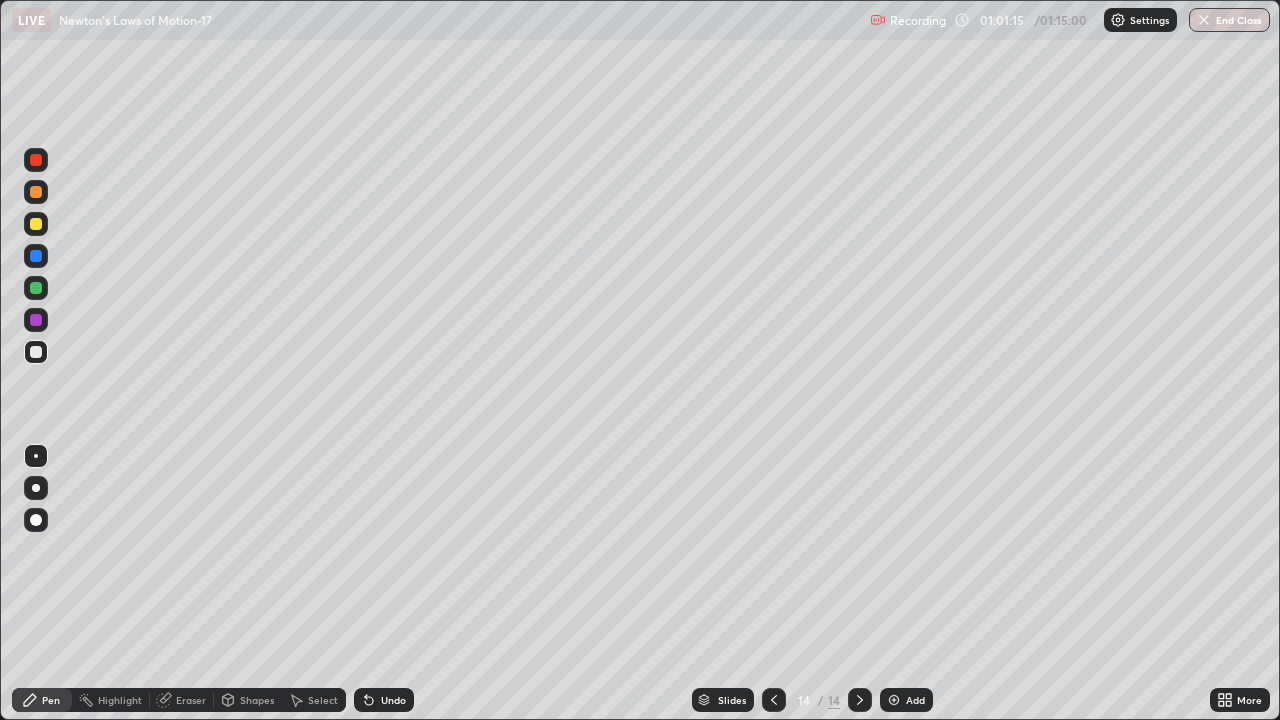click on "Add" at bounding box center (915, 700) 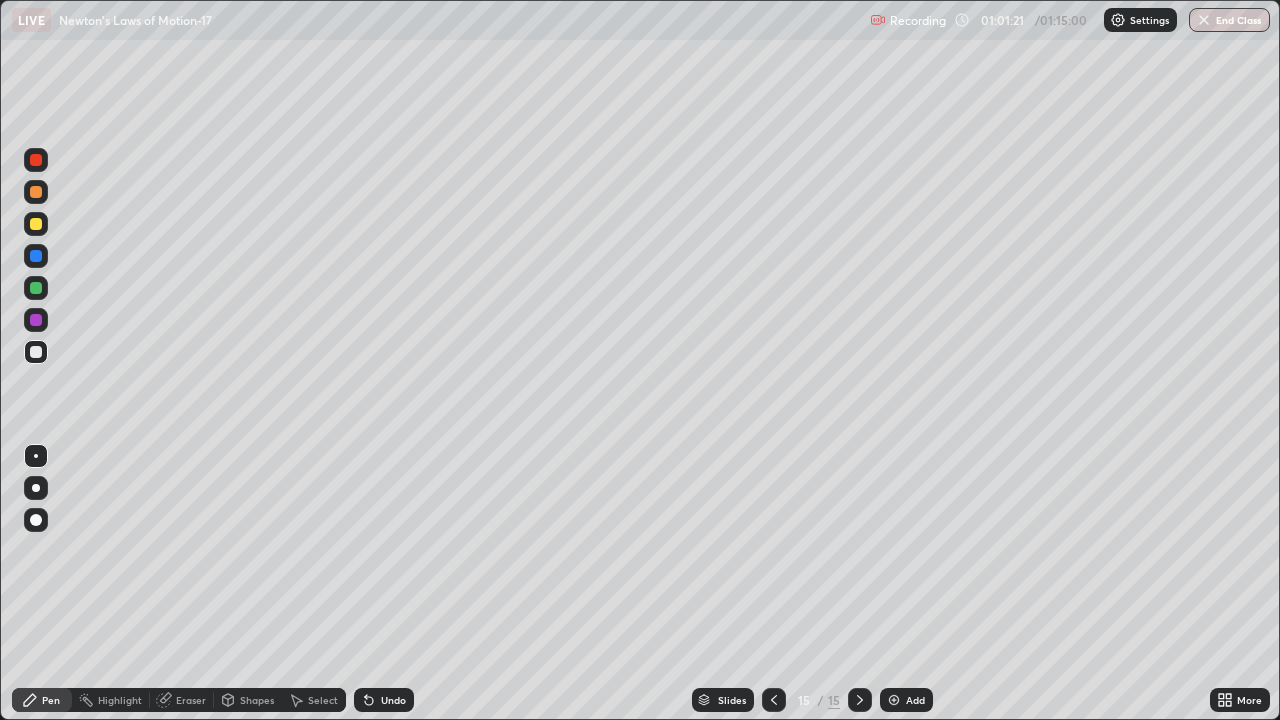 click at bounding box center (36, 224) 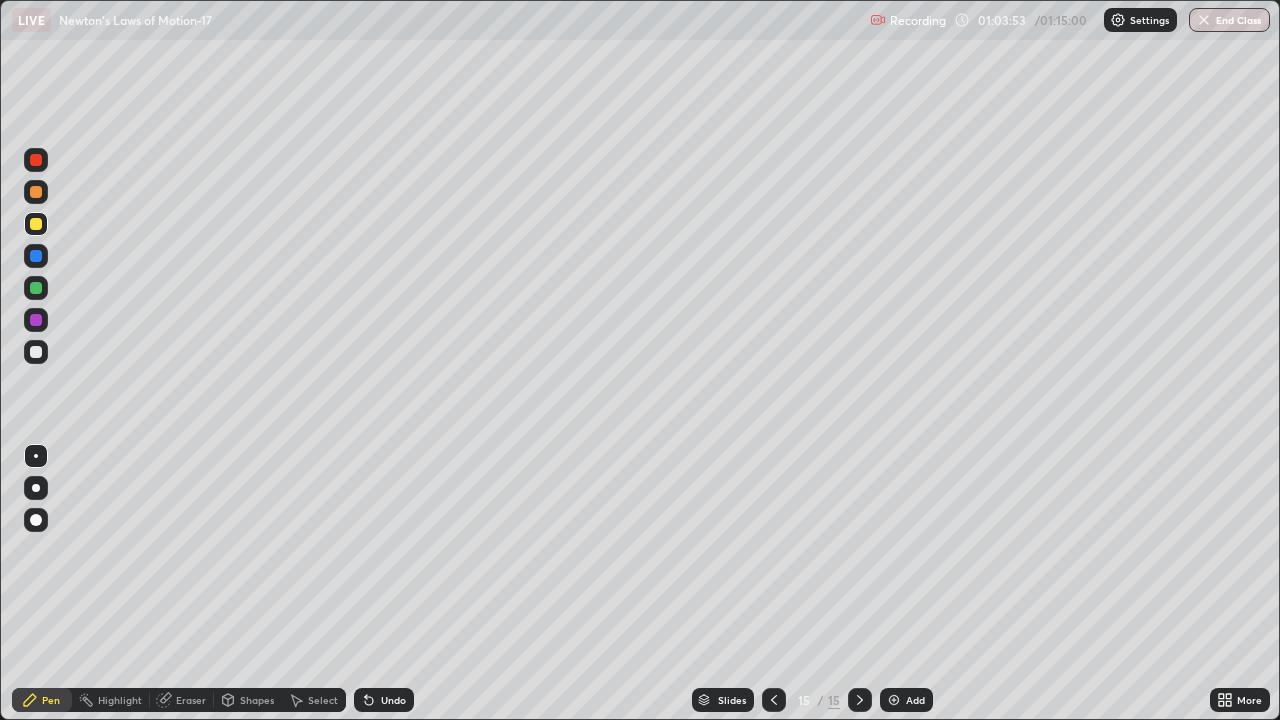 click on "Eraser" at bounding box center [191, 700] 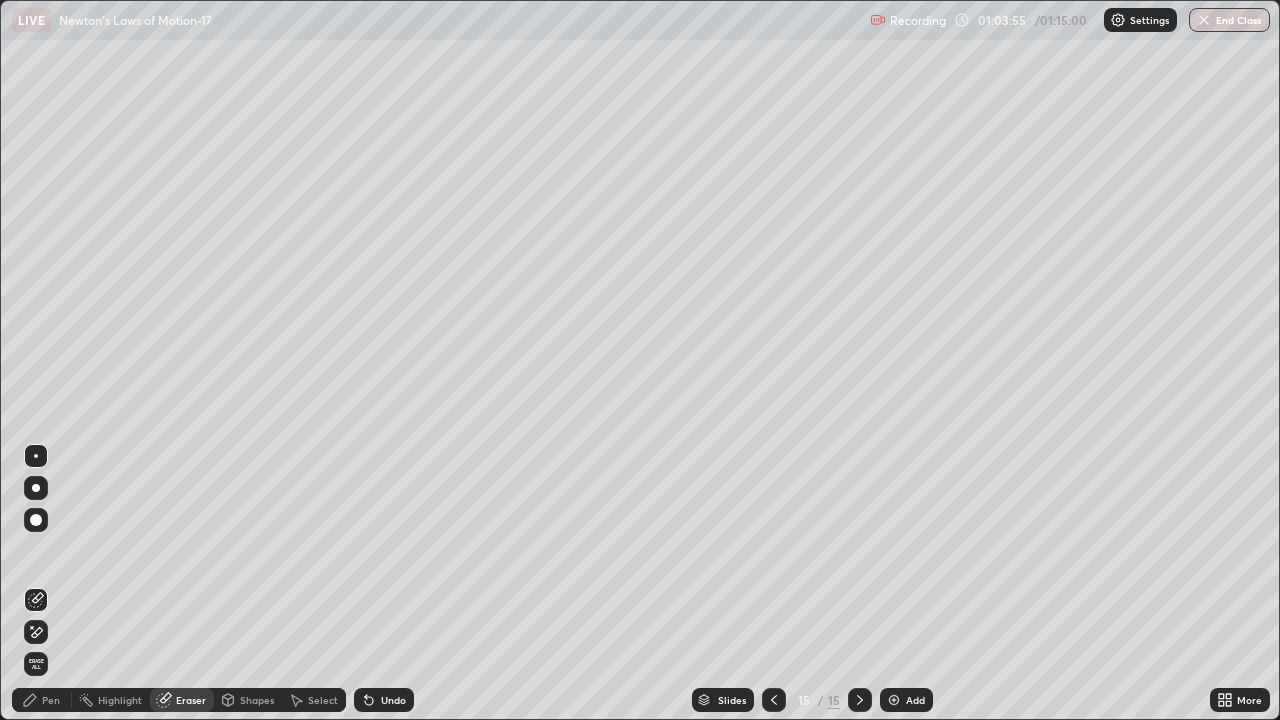 click on "Pen" at bounding box center (51, 700) 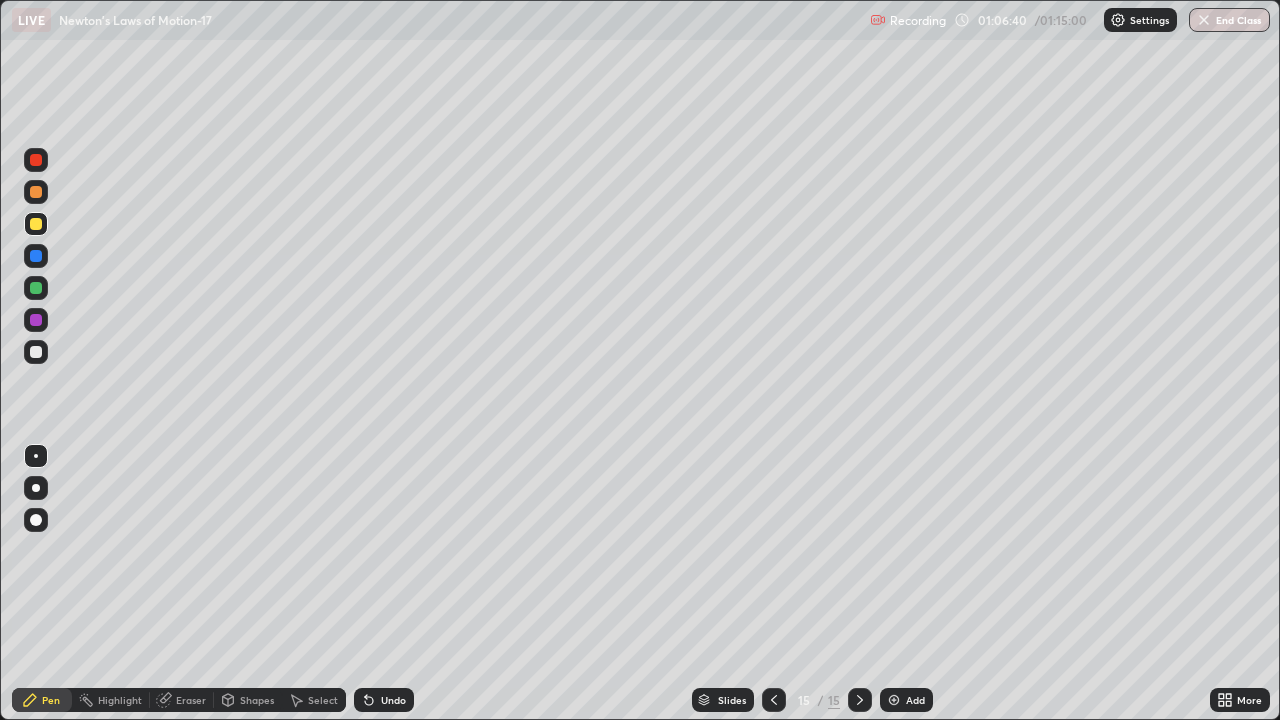 click on "End Class" at bounding box center [1229, 20] 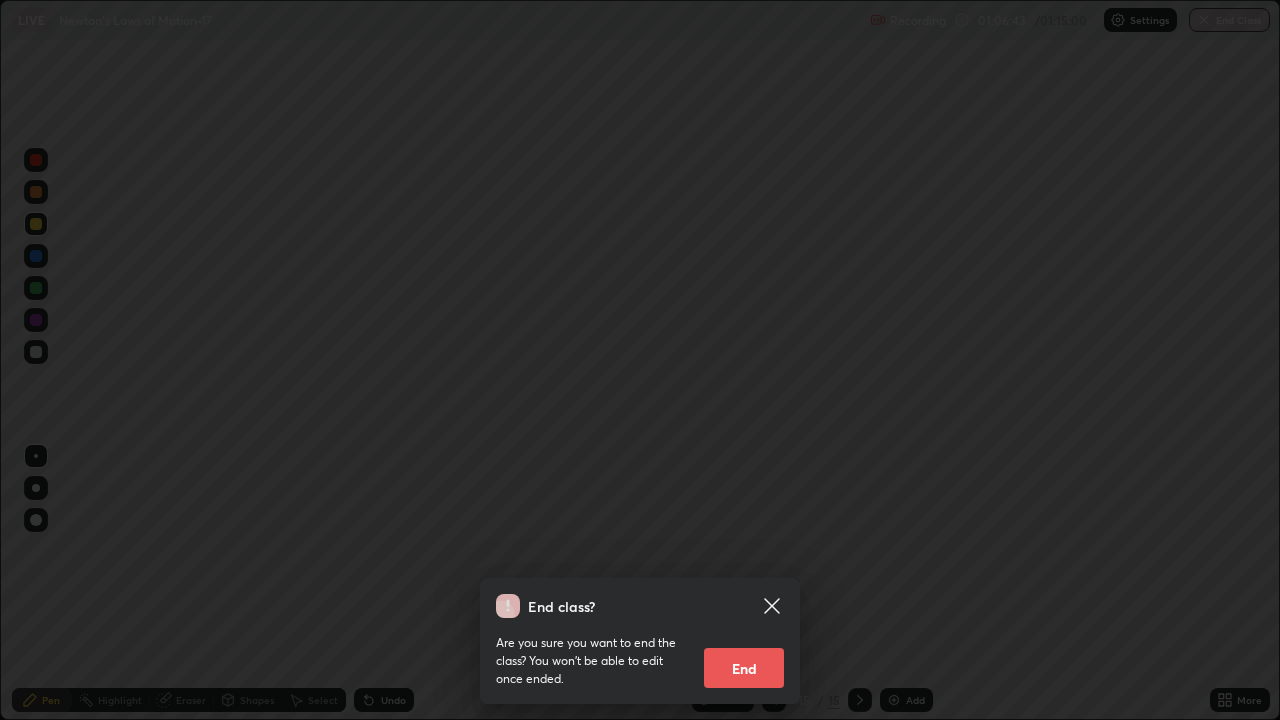 click on "End" at bounding box center (744, 668) 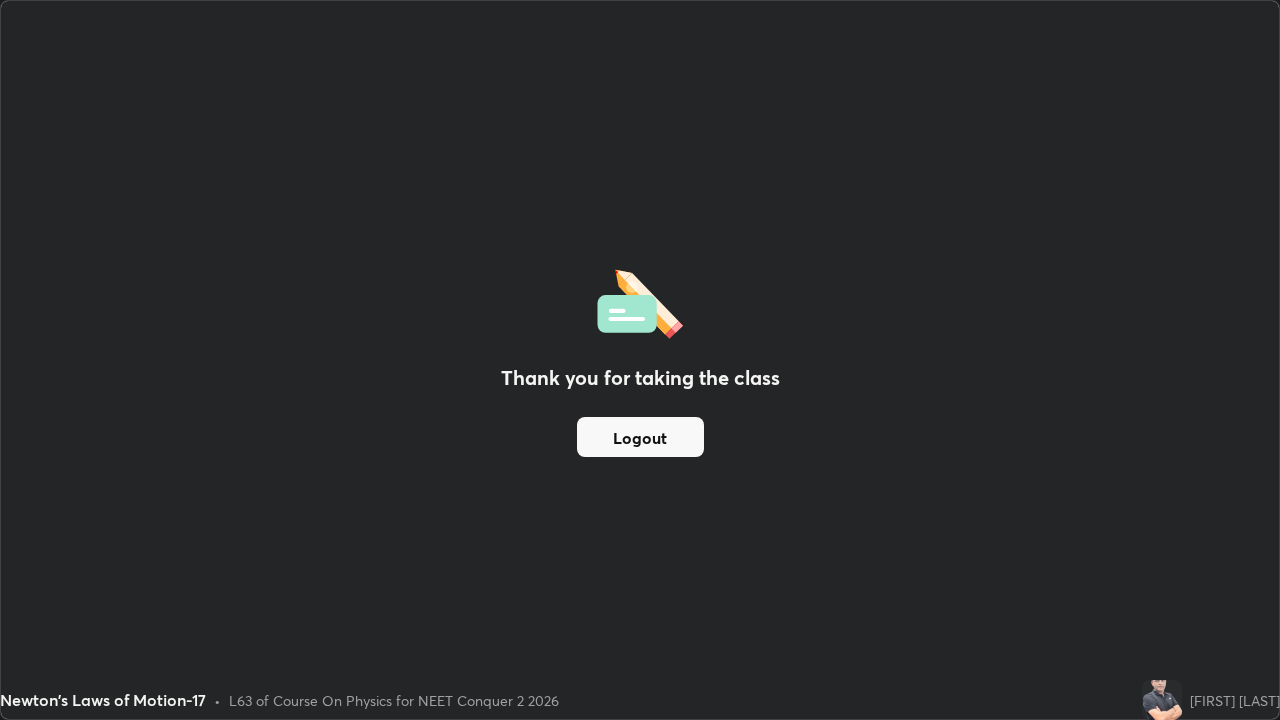 click on "Logout" at bounding box center [640, 437] 